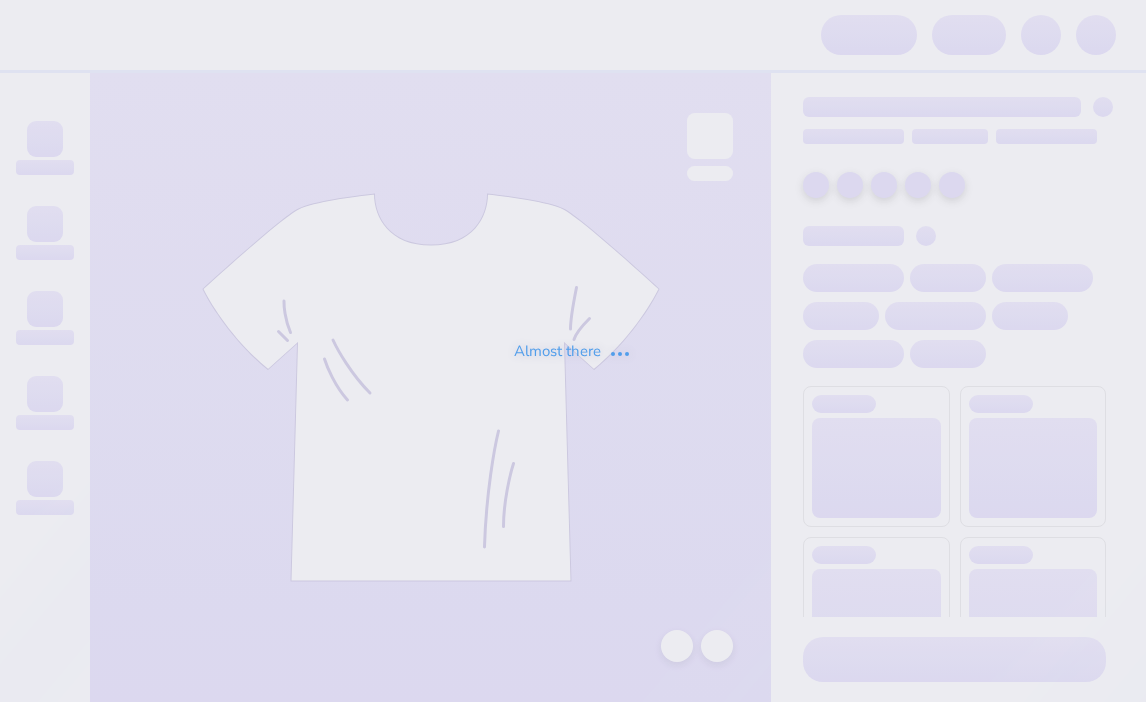 scroll, scrollTop: 0, scrollLeft: 0, axis: both 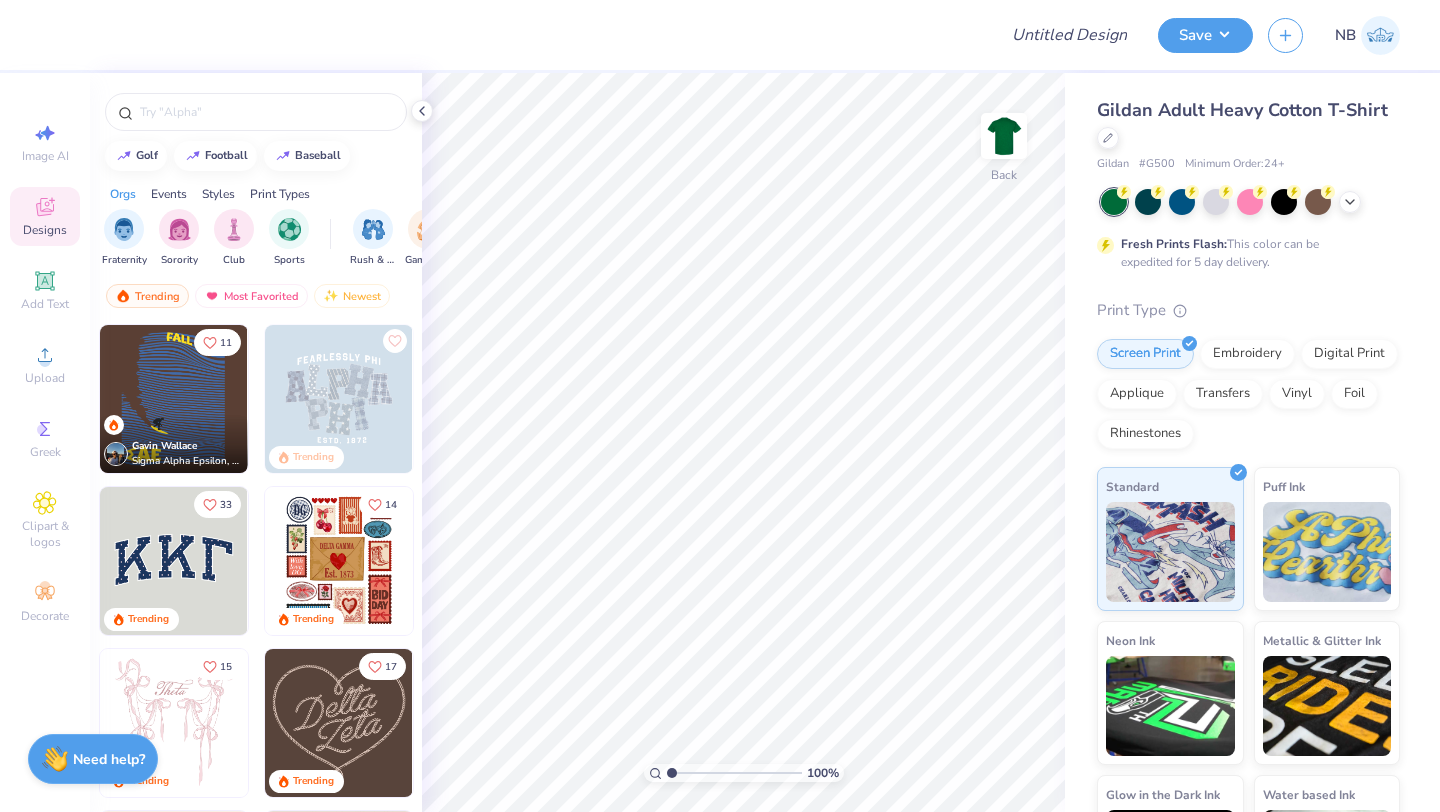click on "Fresh Prints Flash:  This color can be expedited for 5 day delivery." at bounding box center [1248, 230] 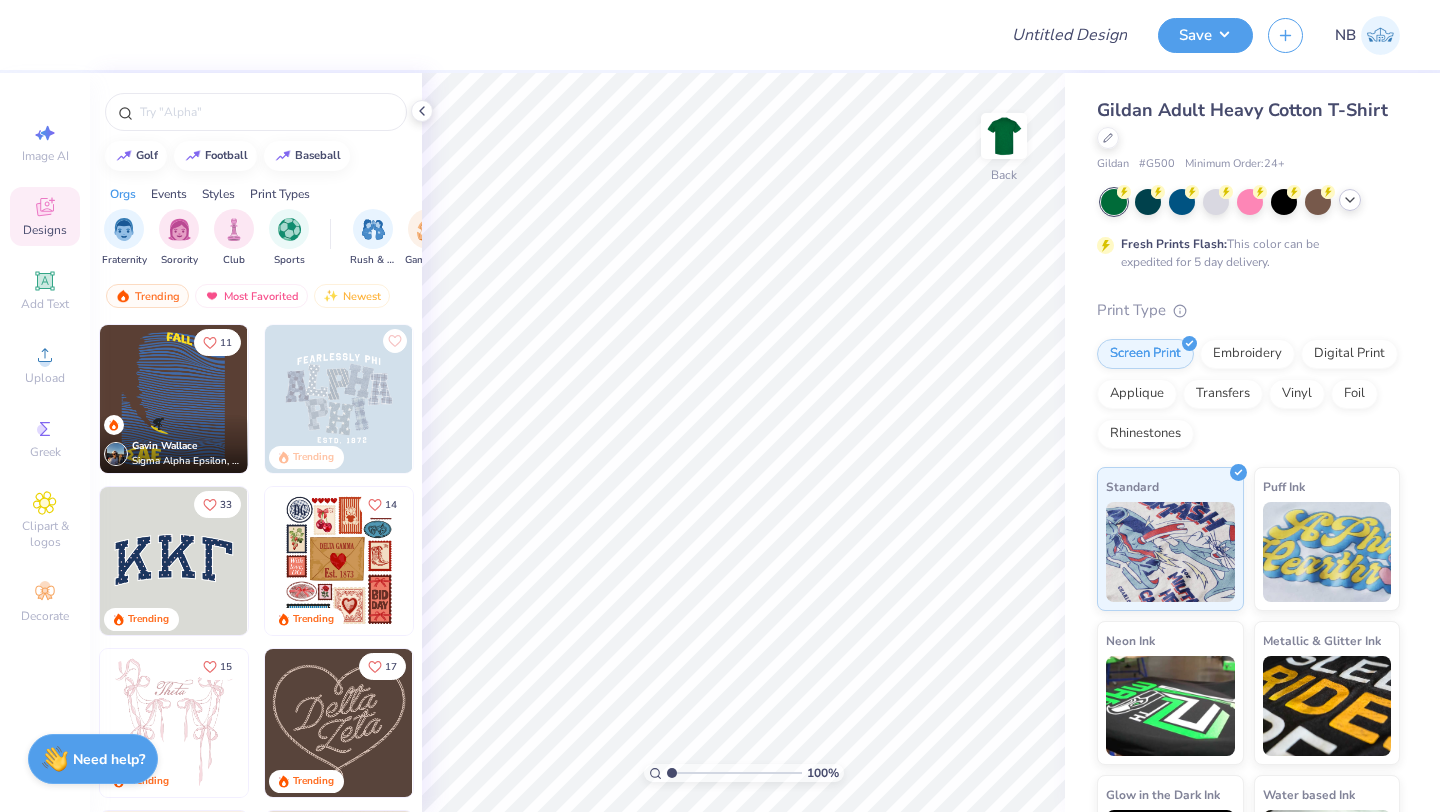 click at bounding box center [1350, 200] 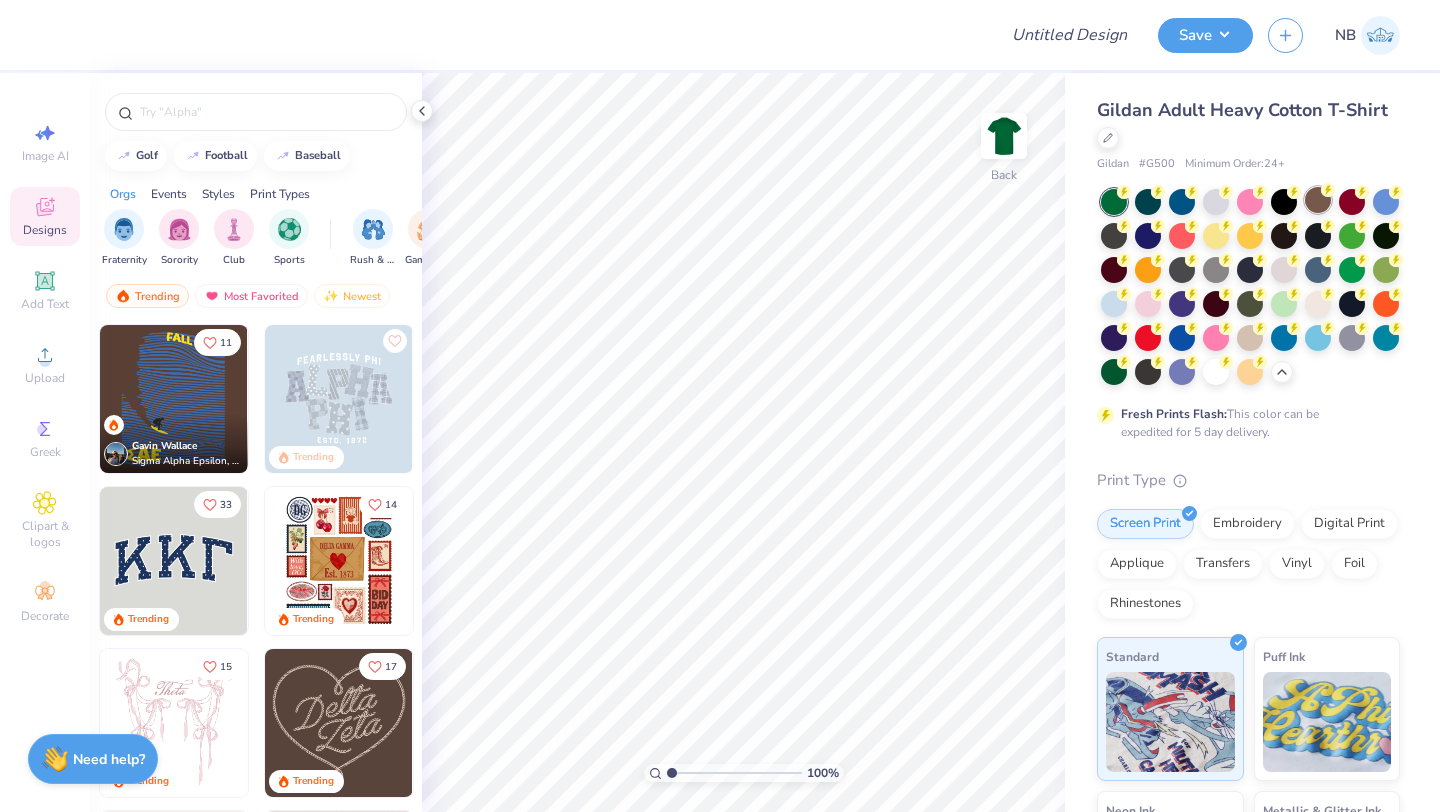 click at bounding box center [1318, 200] 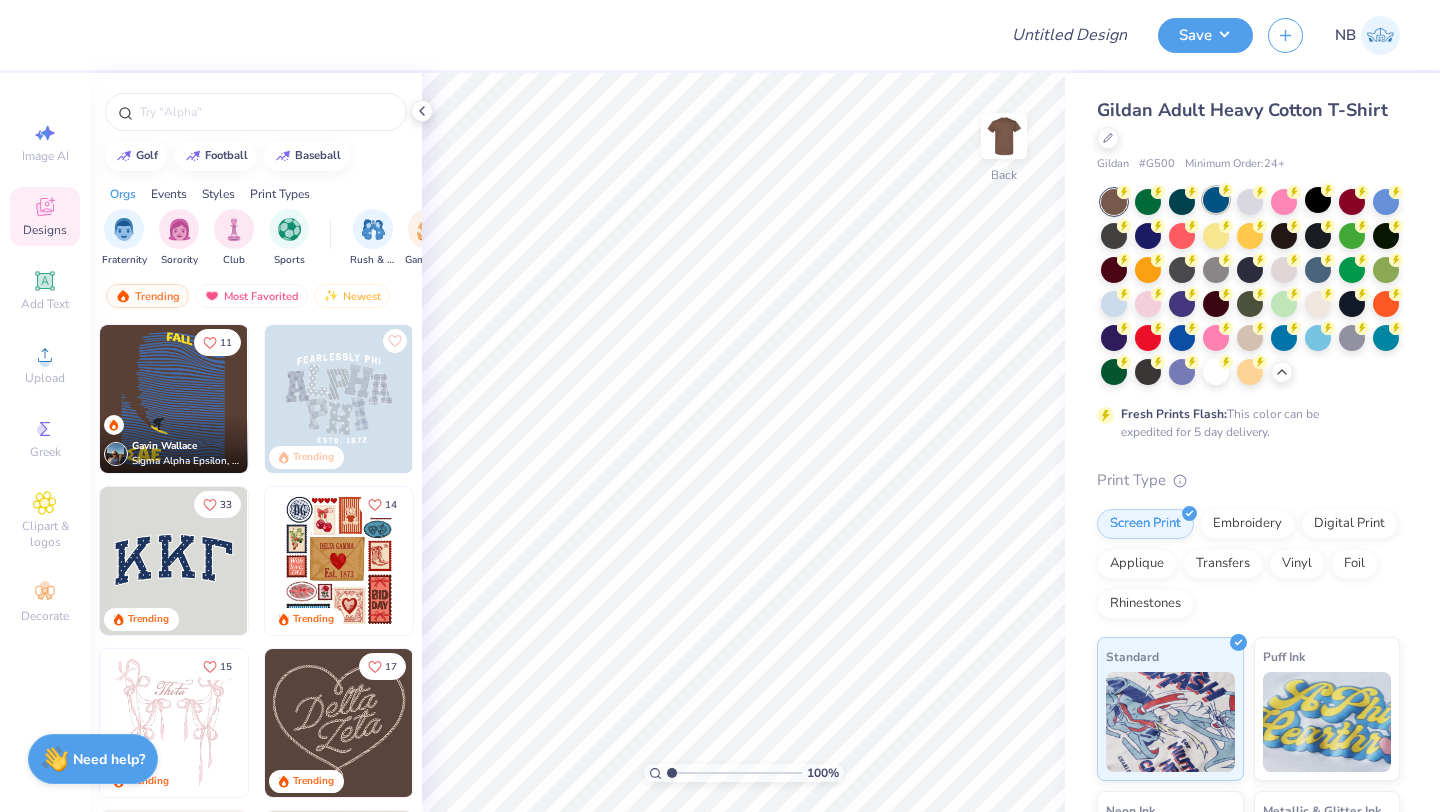 click at bounding box center [1216, 200] 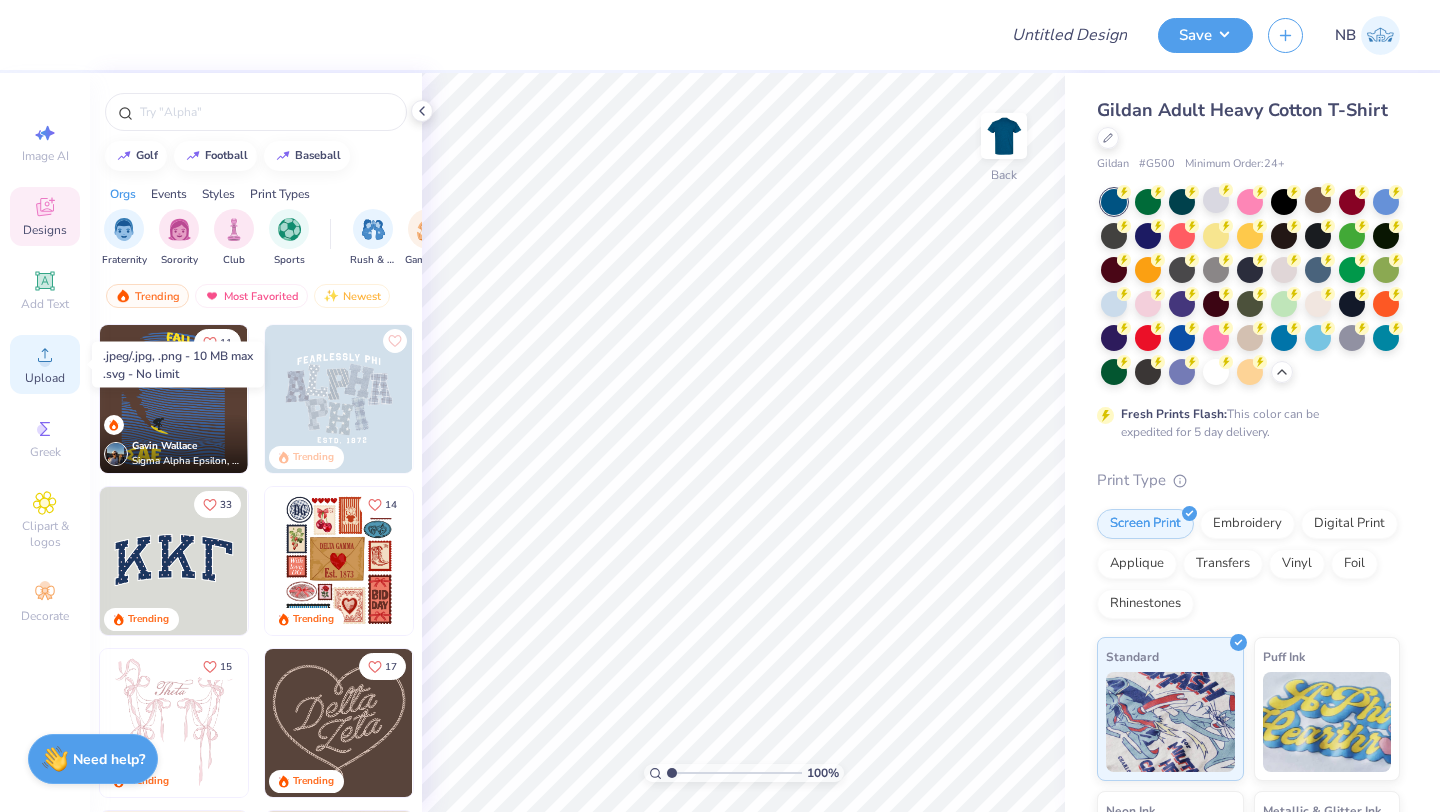 click on "Upload" at bounding box center [45, 364] 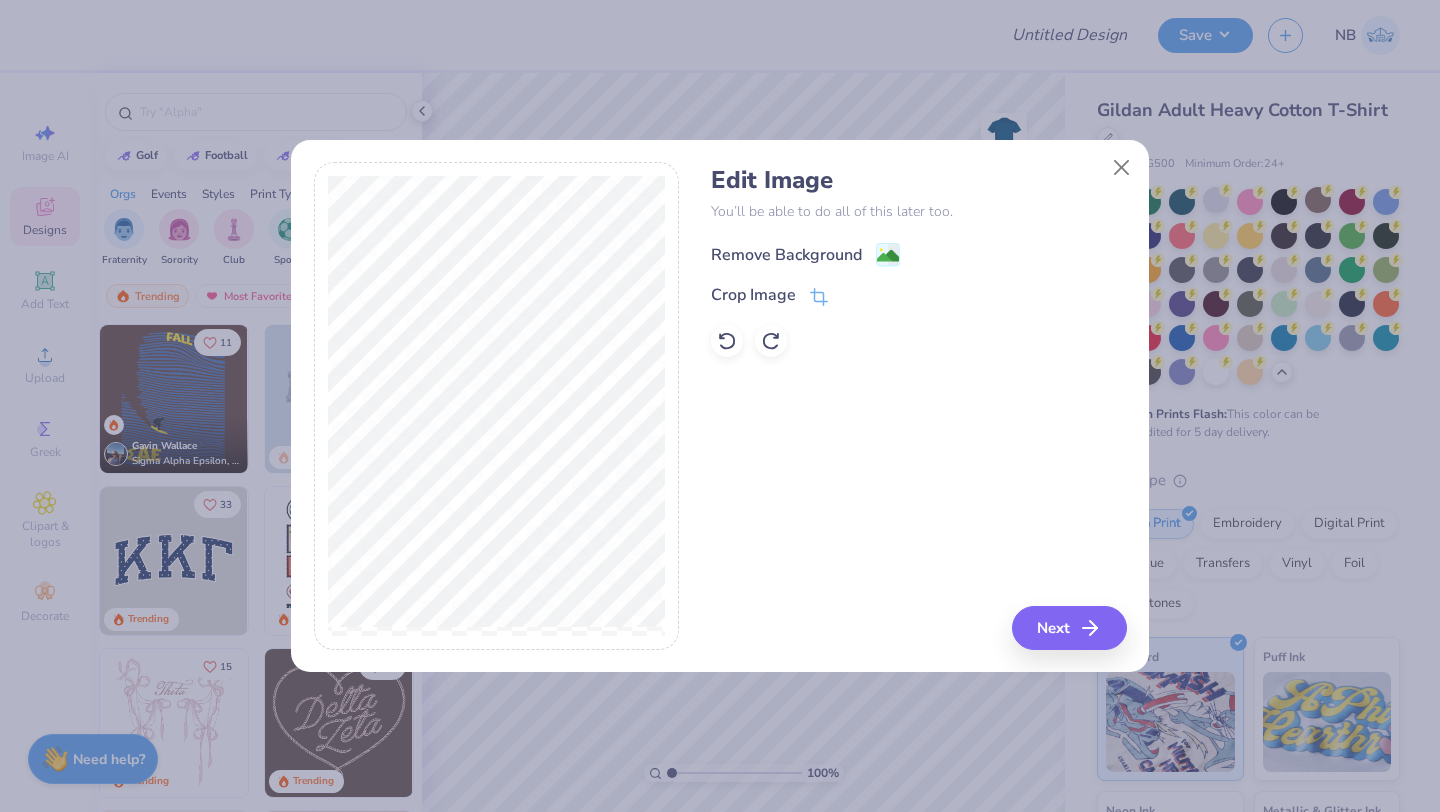 click 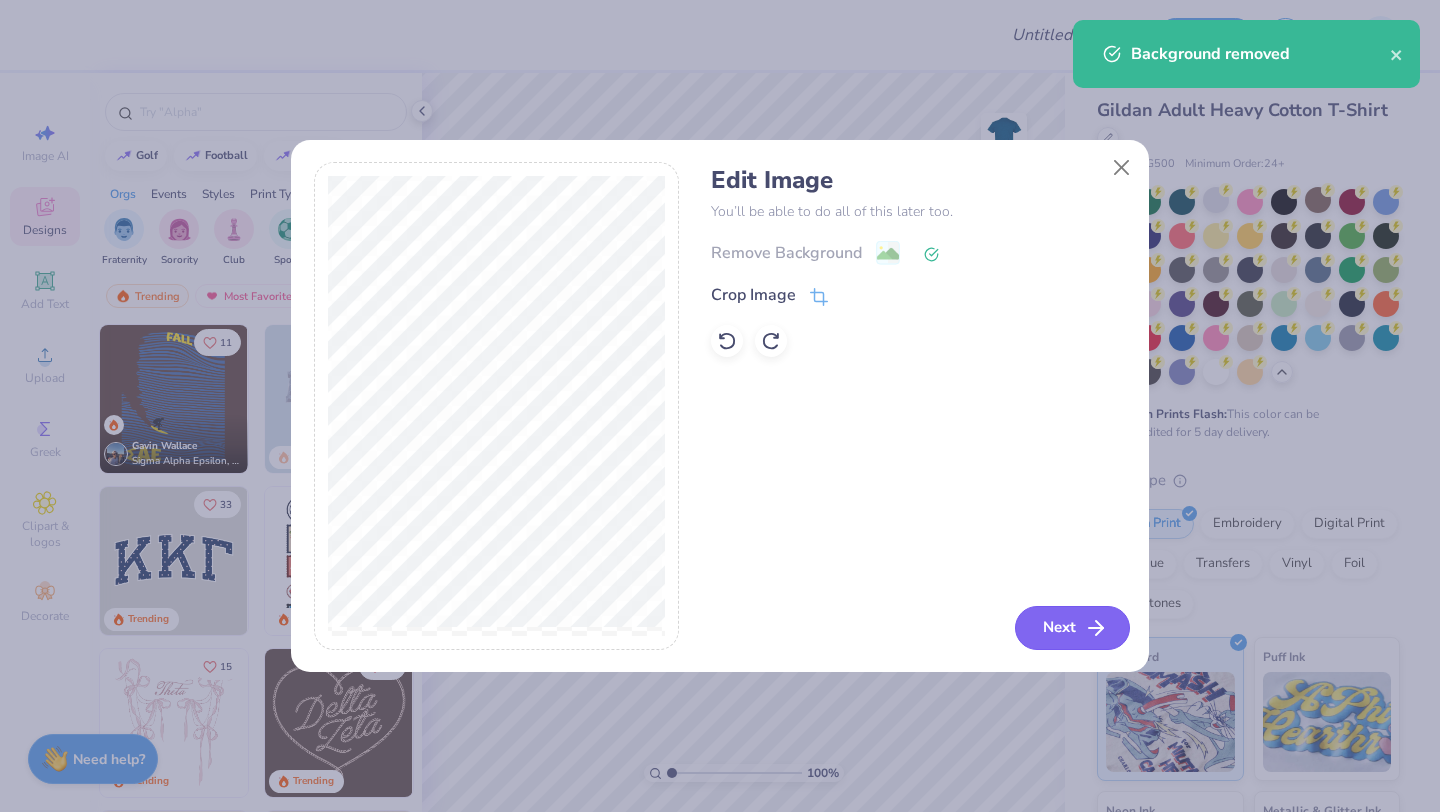 click 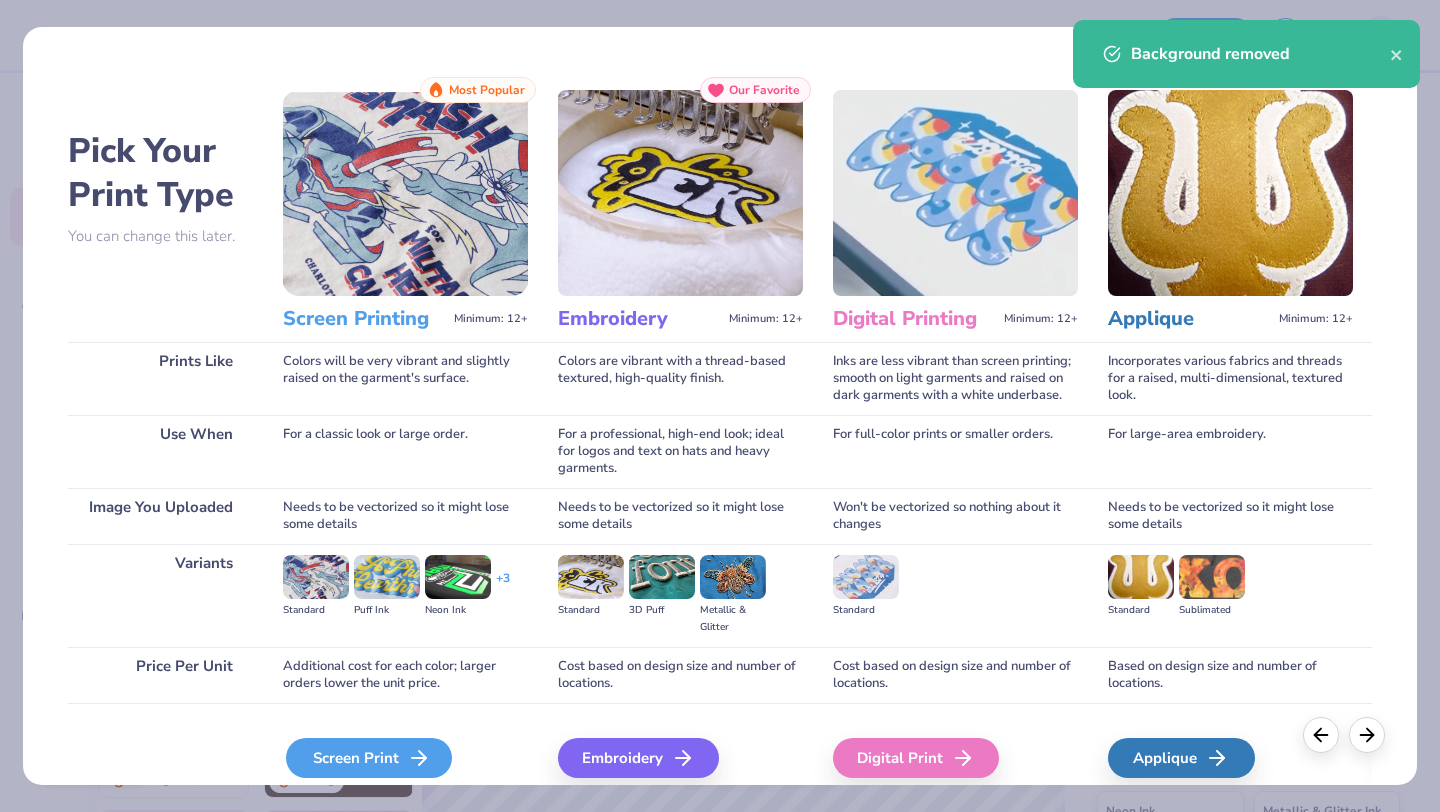 click on "Screen Print" at bounding box center (369, 758) 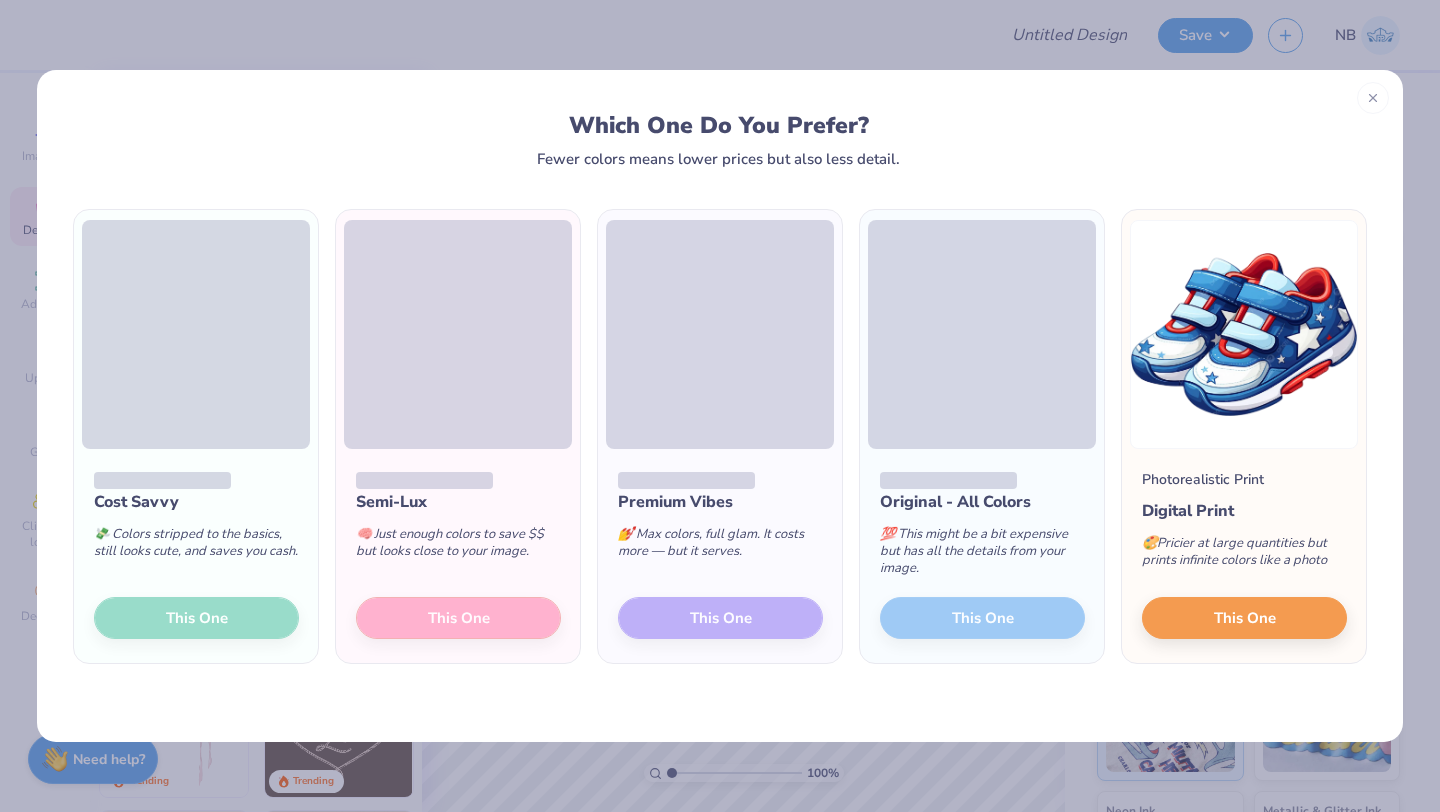 click on "Cost Savvy 💸   Colors stripped to the basics, still looks cute, and saves you cash. This One" at bounding box center [196, 556] 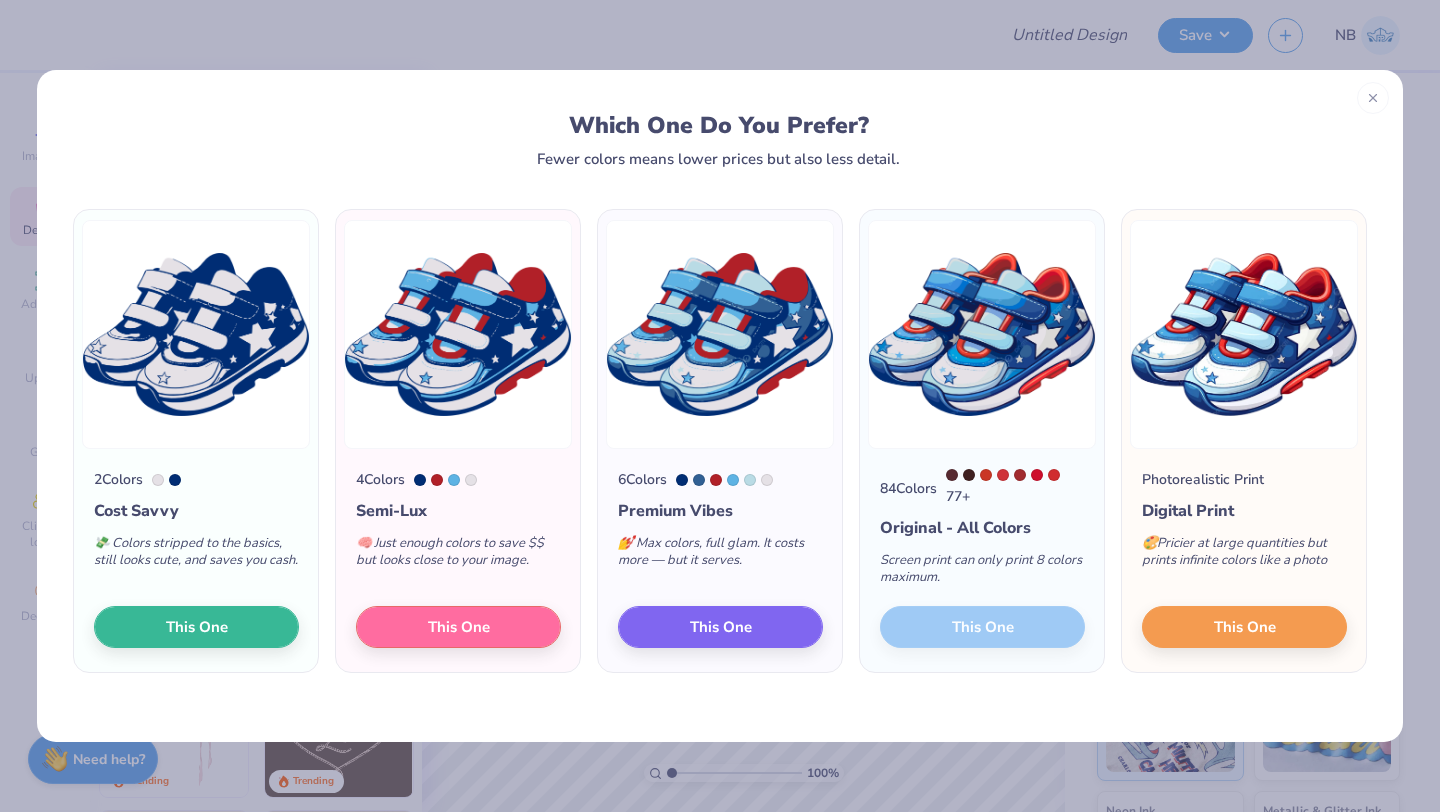 click on "2  Colors Cost Savvy 💸   Colors stripped to the basics, still looks cute, and saves you cash. This One 4  Colors Semi-Lux 🧠   Just enough colors to save $$ but looks close to your image. This One 6  Colors Premium Vibes 💅   Max colors, full glam. It costs more — but it serves. This One 84  Colors 77 + Original - All Colors Screen print can only print 8 colors maximum. This One Photorealistic Print Digital Print 🎨  Pricier at large quantities but prints infinite colors like a photo This One" at bounding box center (720, 454) 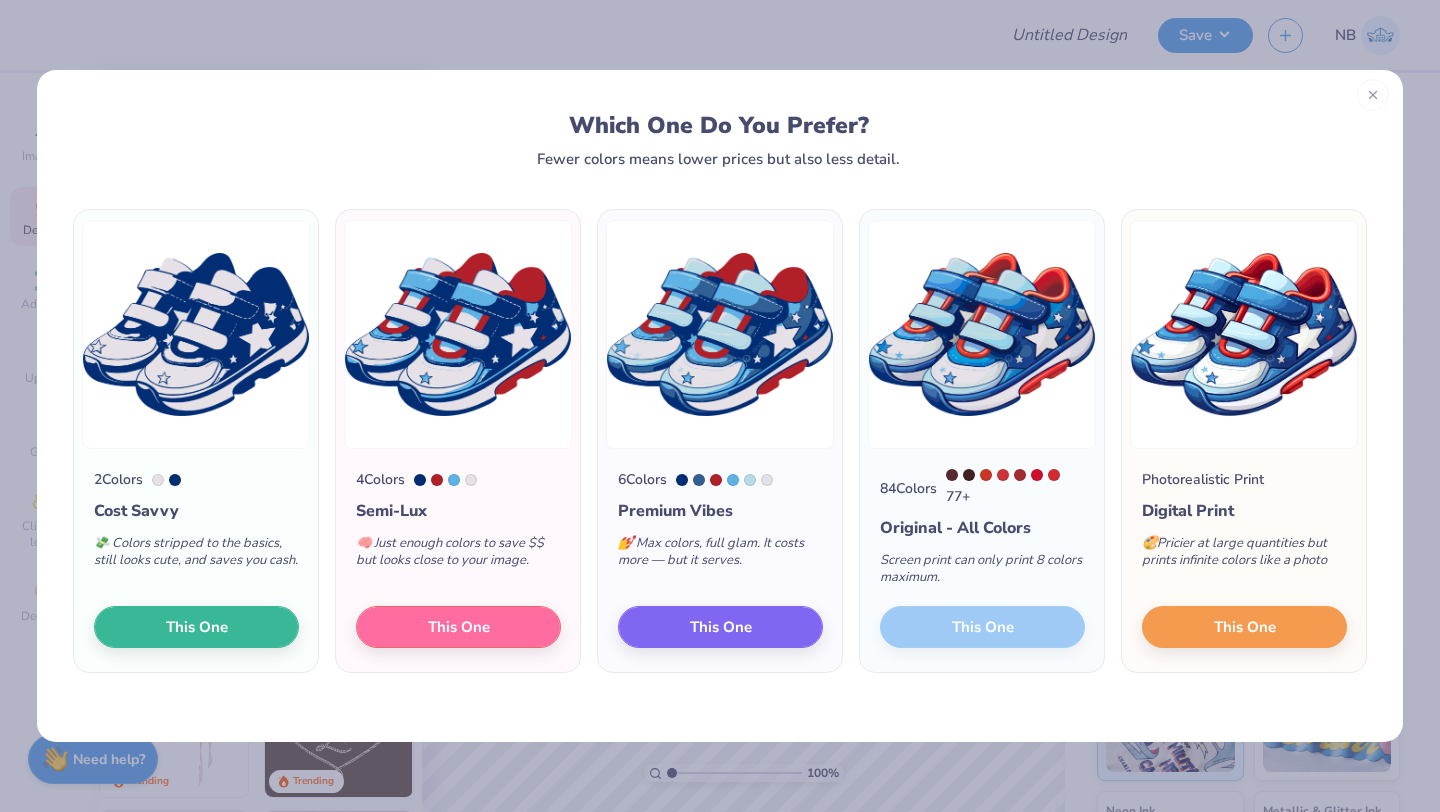 click 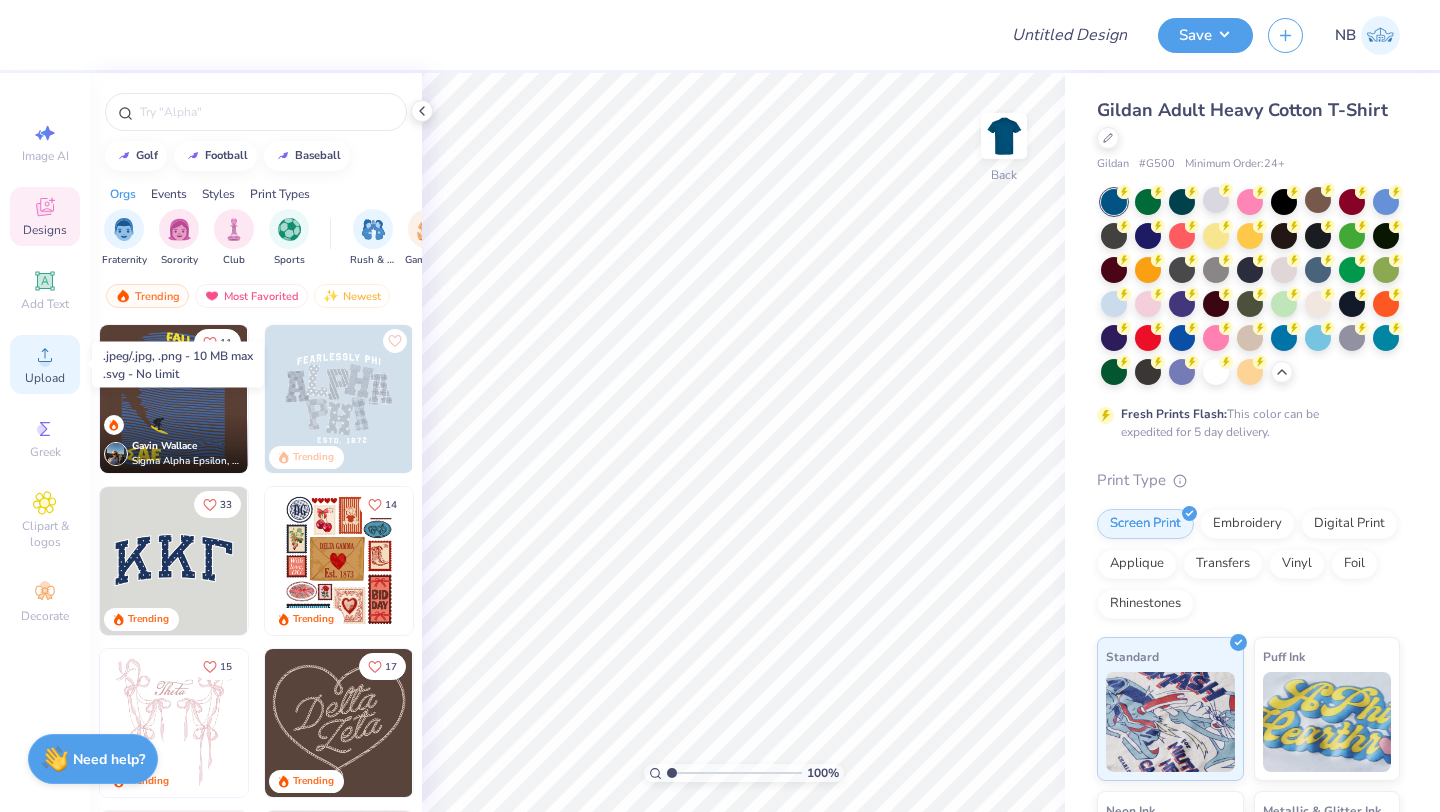 click on "Upload" at bounding box center (45, 378) 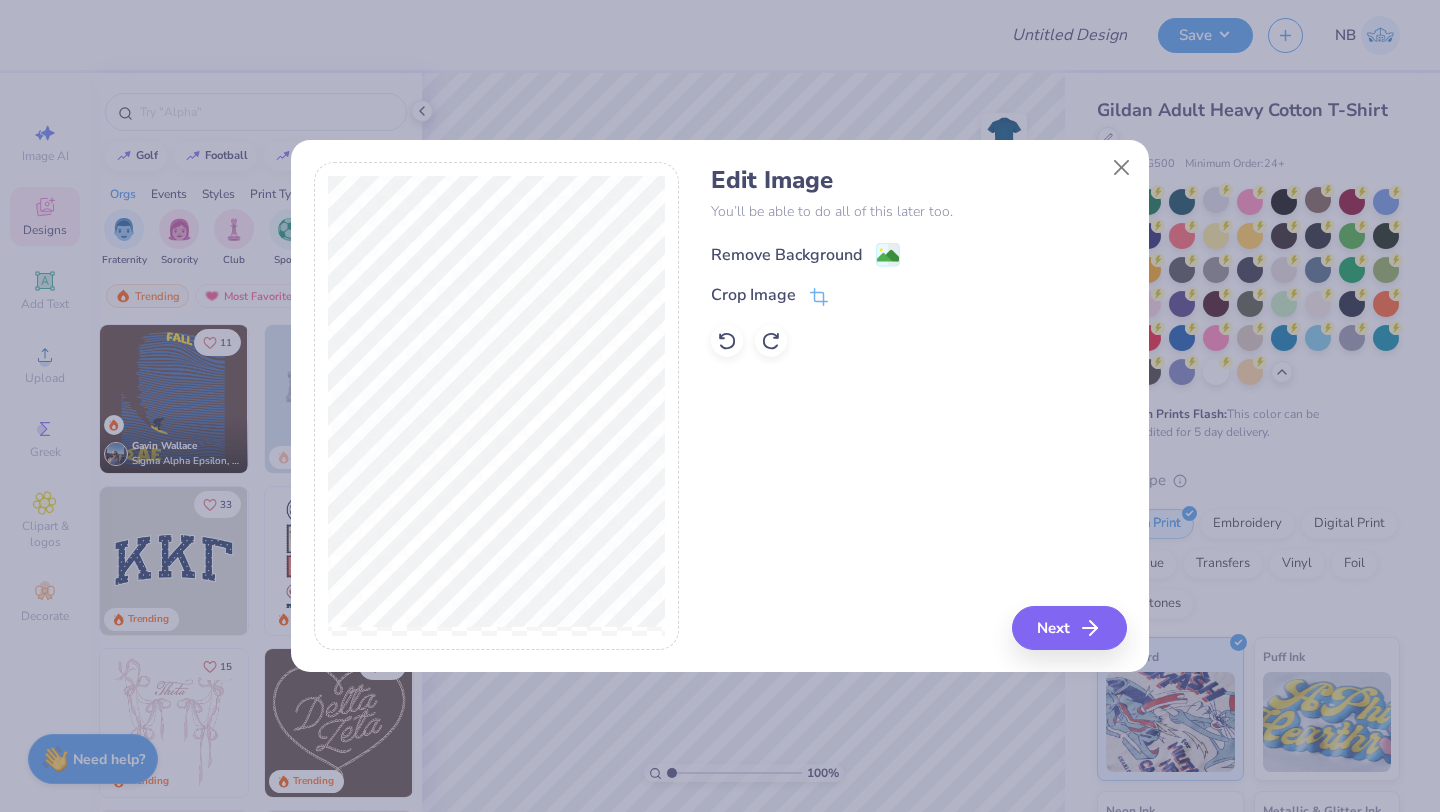 click on "Remove Background" at bounding box center [805, 254] 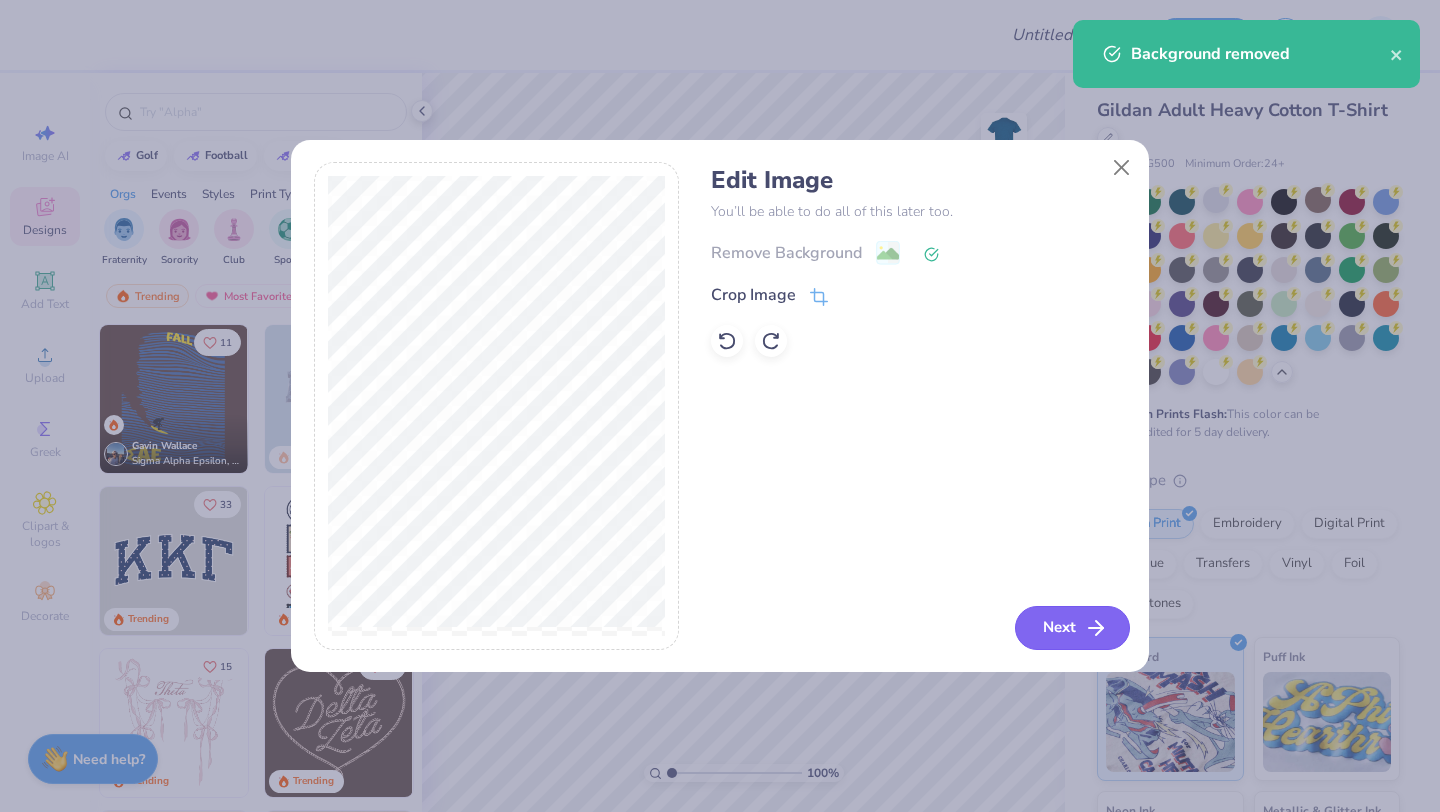 click on "Next" at bounding box center (1072, 628) 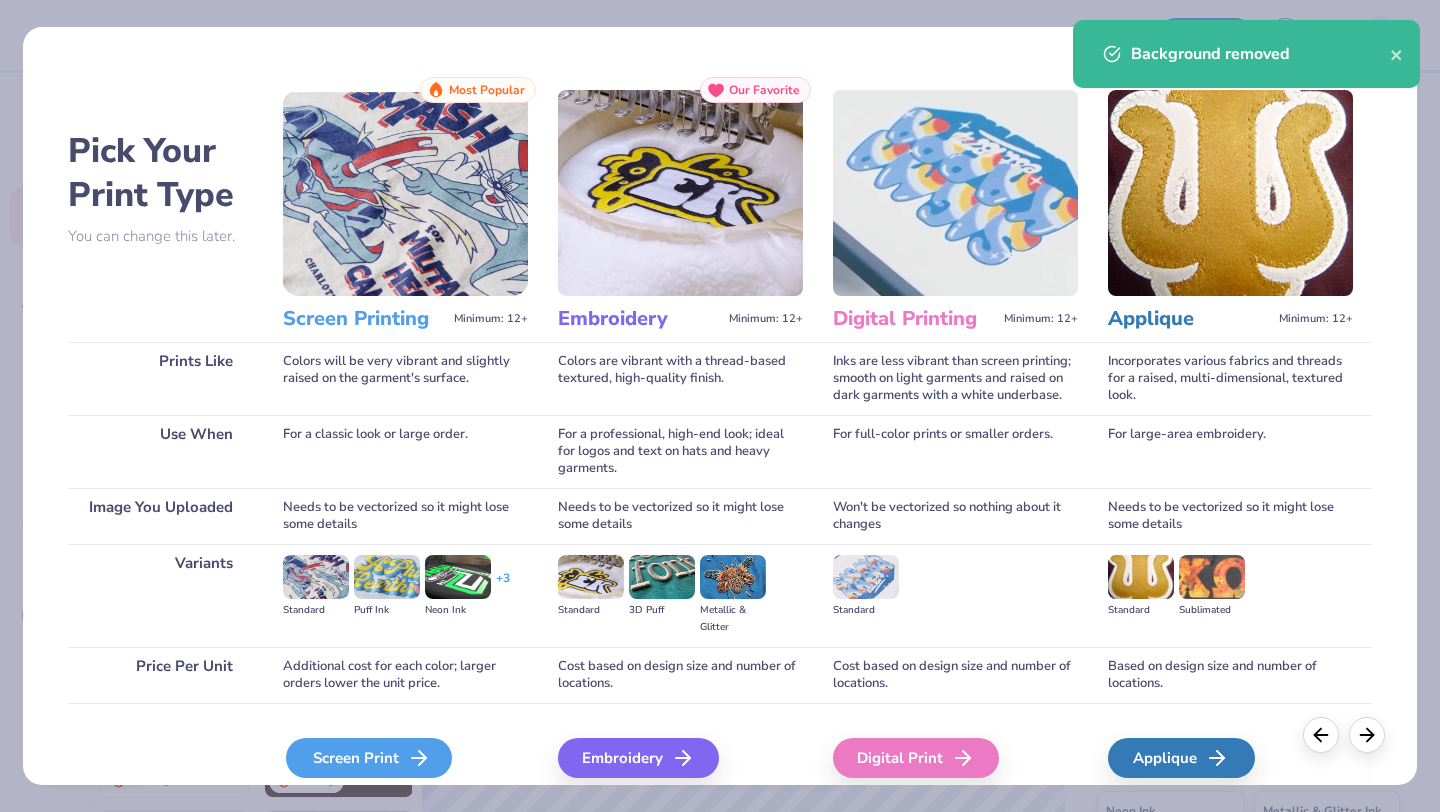 click on "Screen Print" at bounding box center [369, 758] 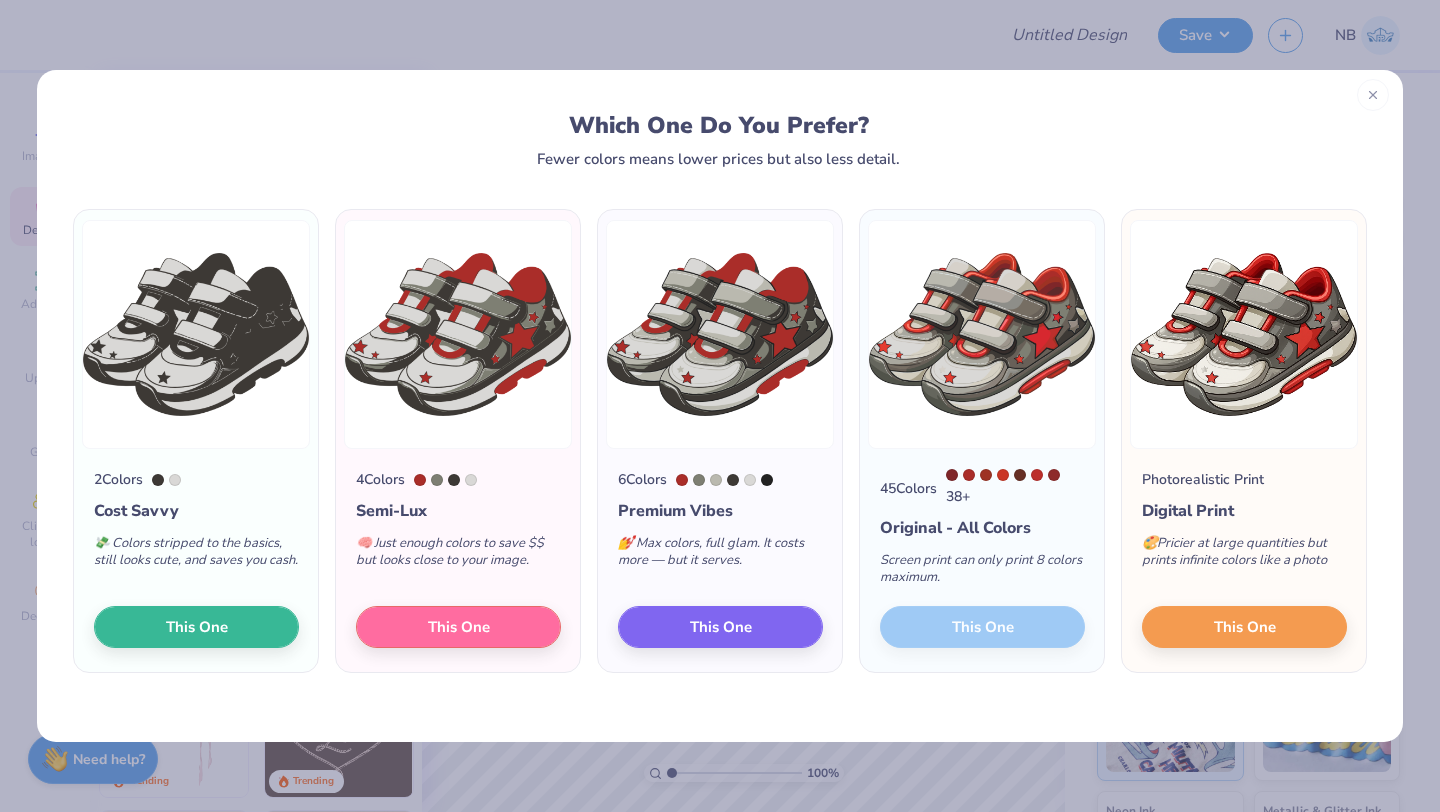 click 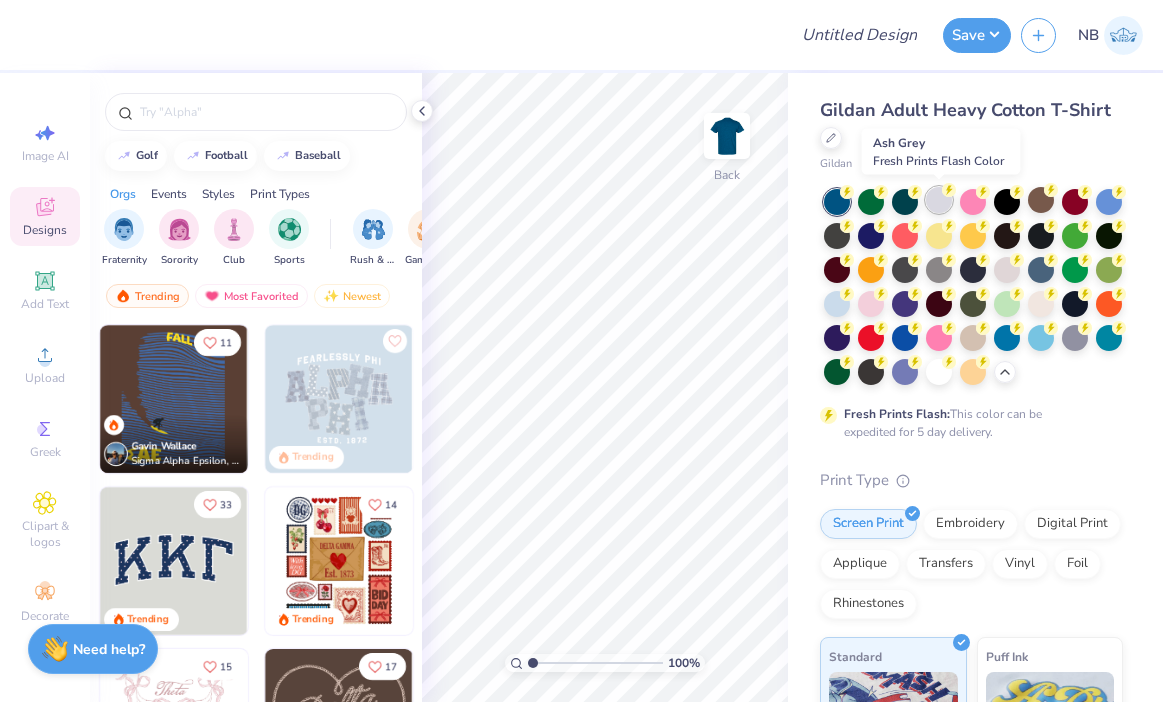 click at bounding box center (939, 200) 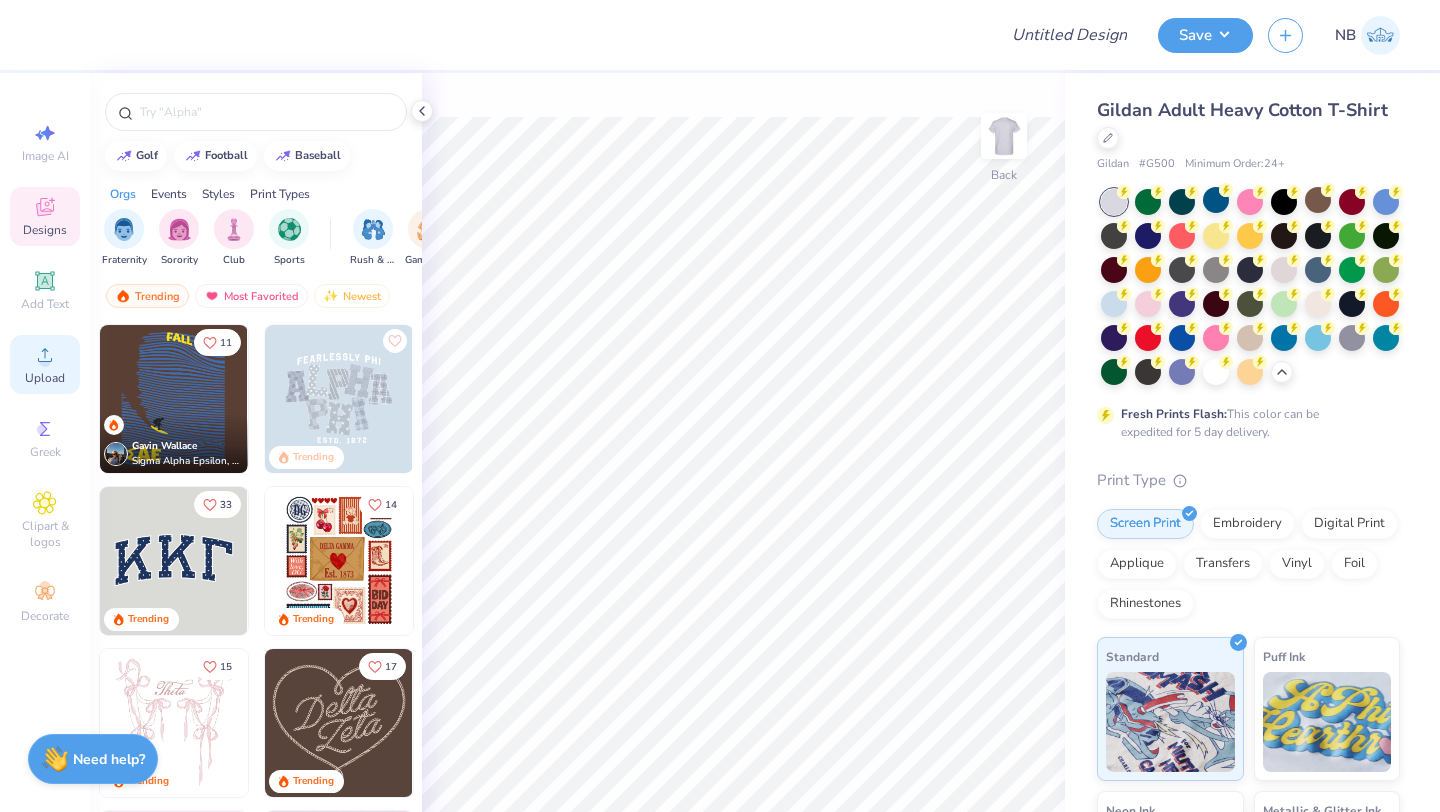 click 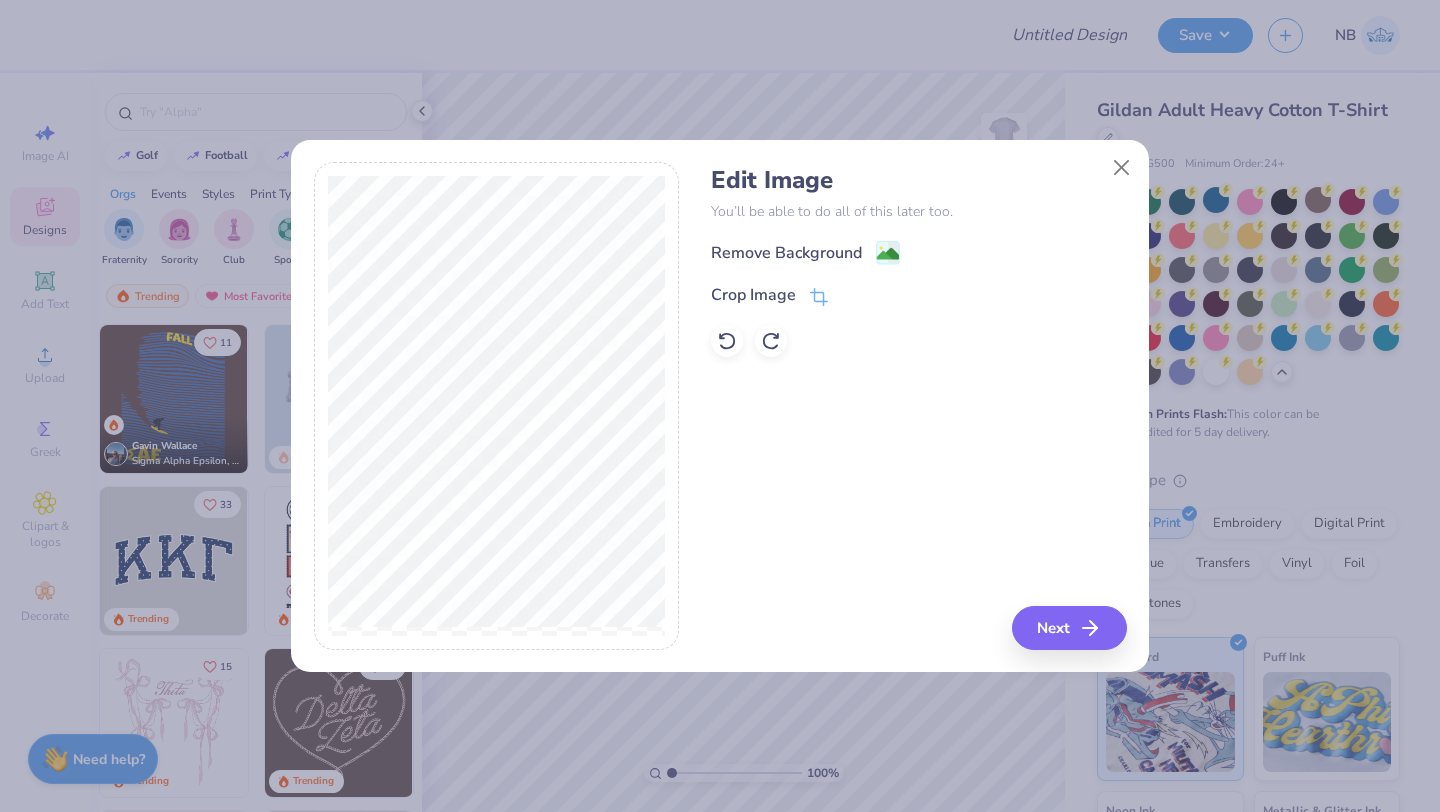 click on "Remove Background" at bounding box center (786, 253) 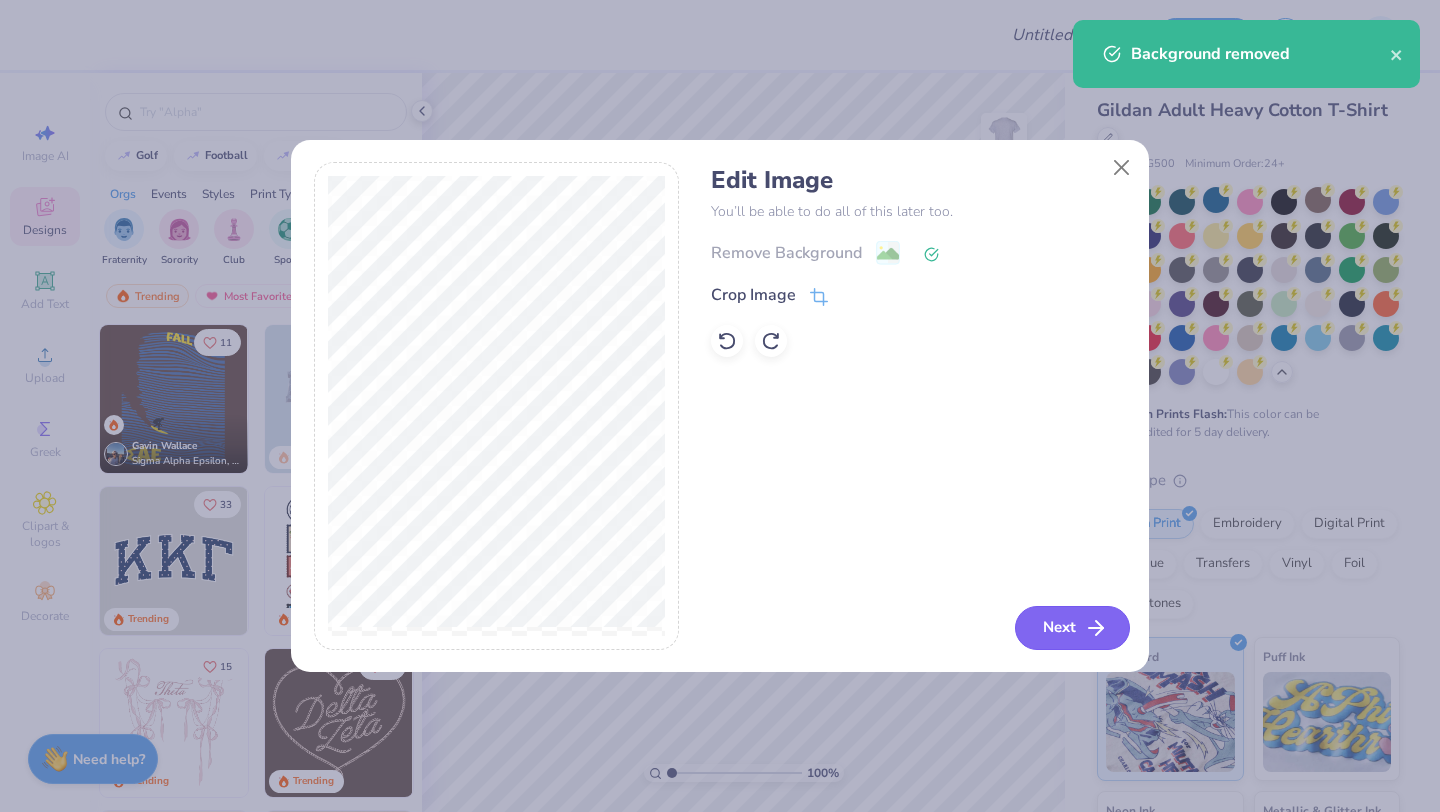 click on "Next" at bounding box center (1072, 628) 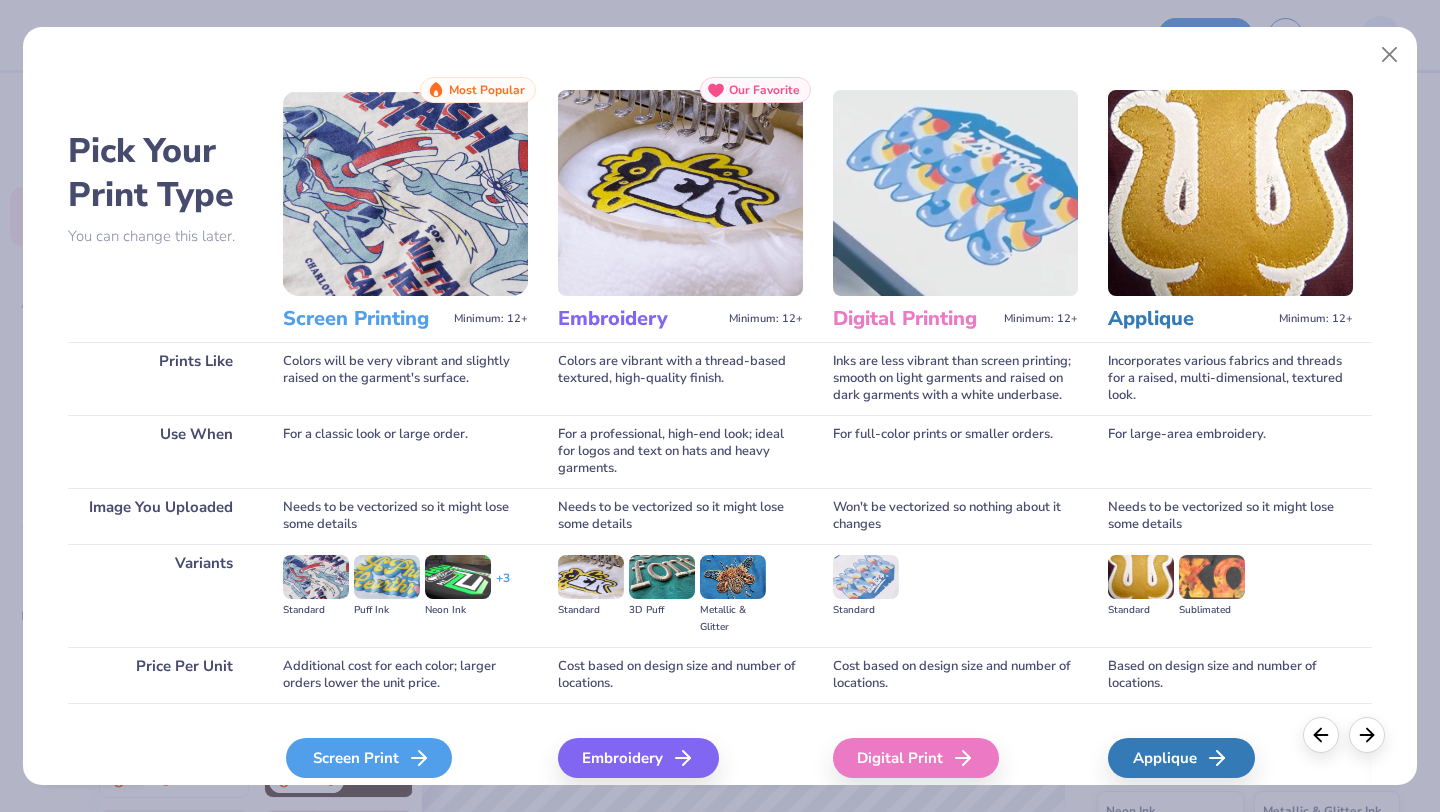 click on "Screen Print" at bounding box center (369, 758) 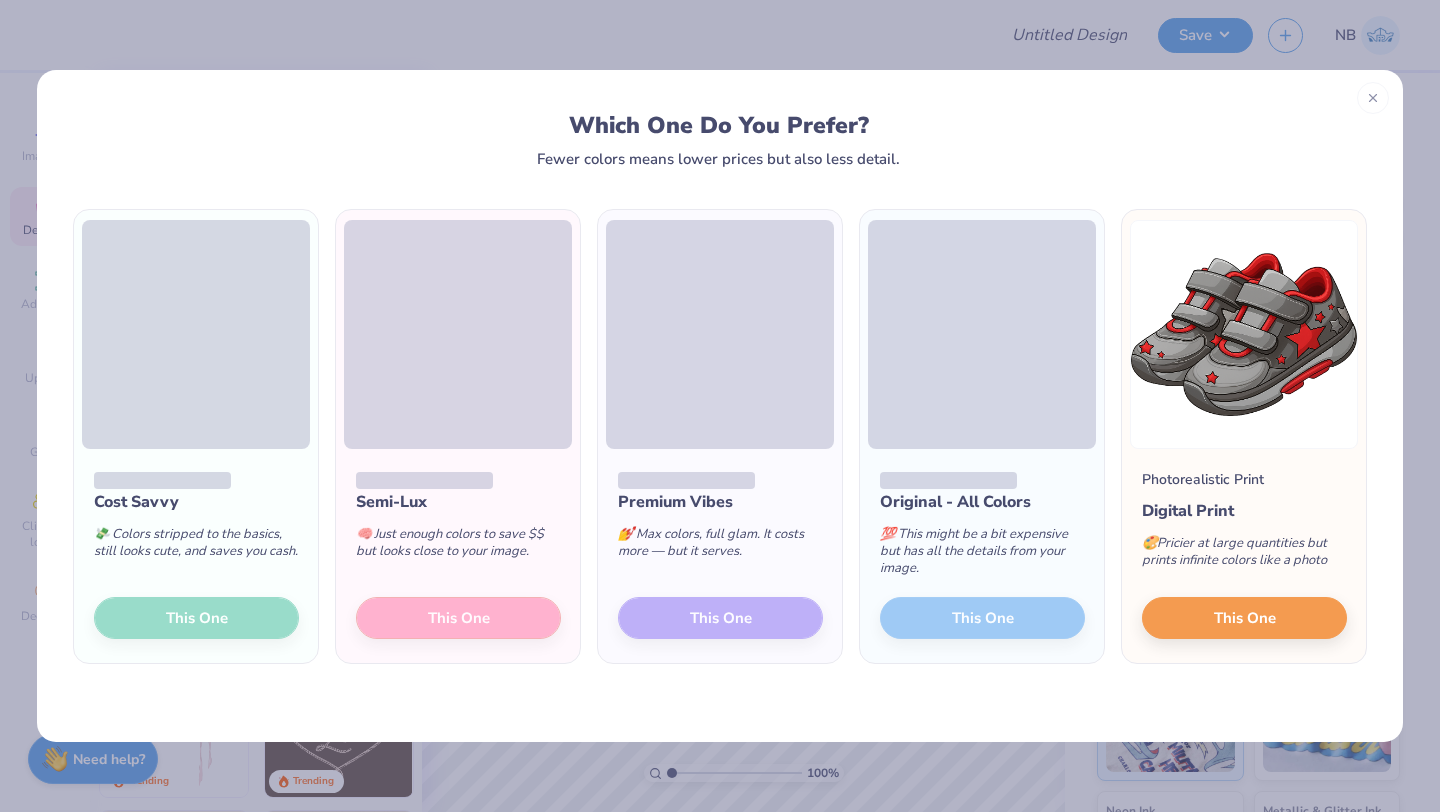 scroll, scrollTop: 0, scrollLeft: 0, axis: both 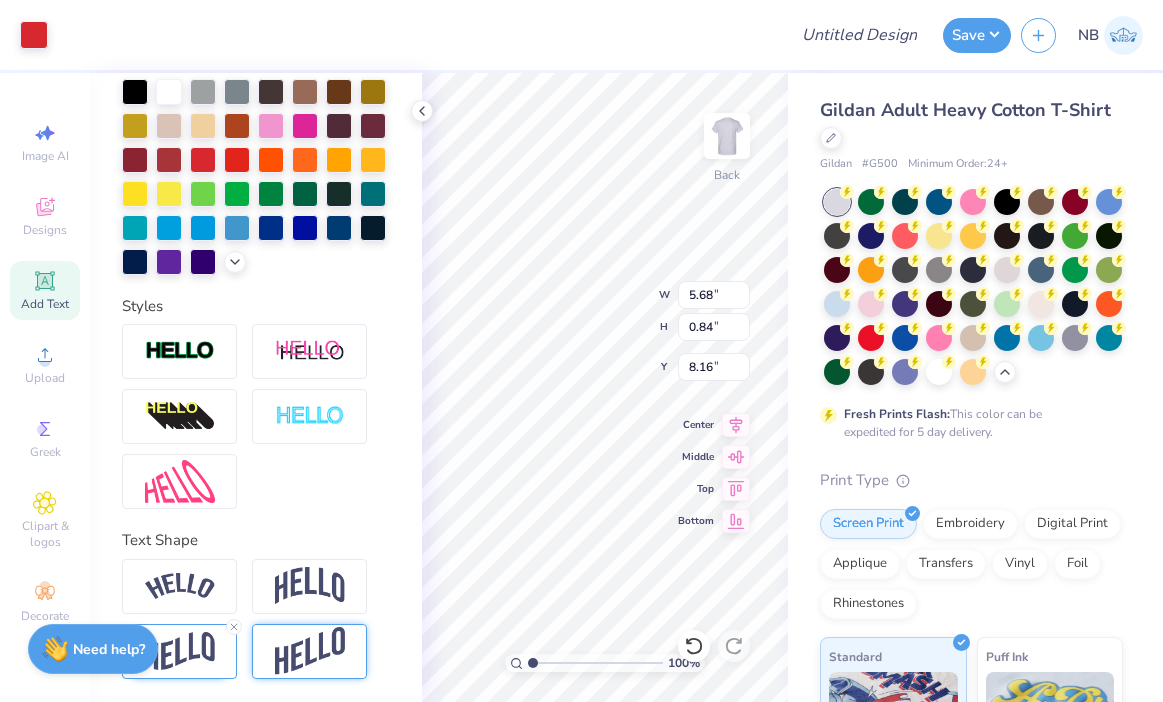 click at bounding box center (310, 651) 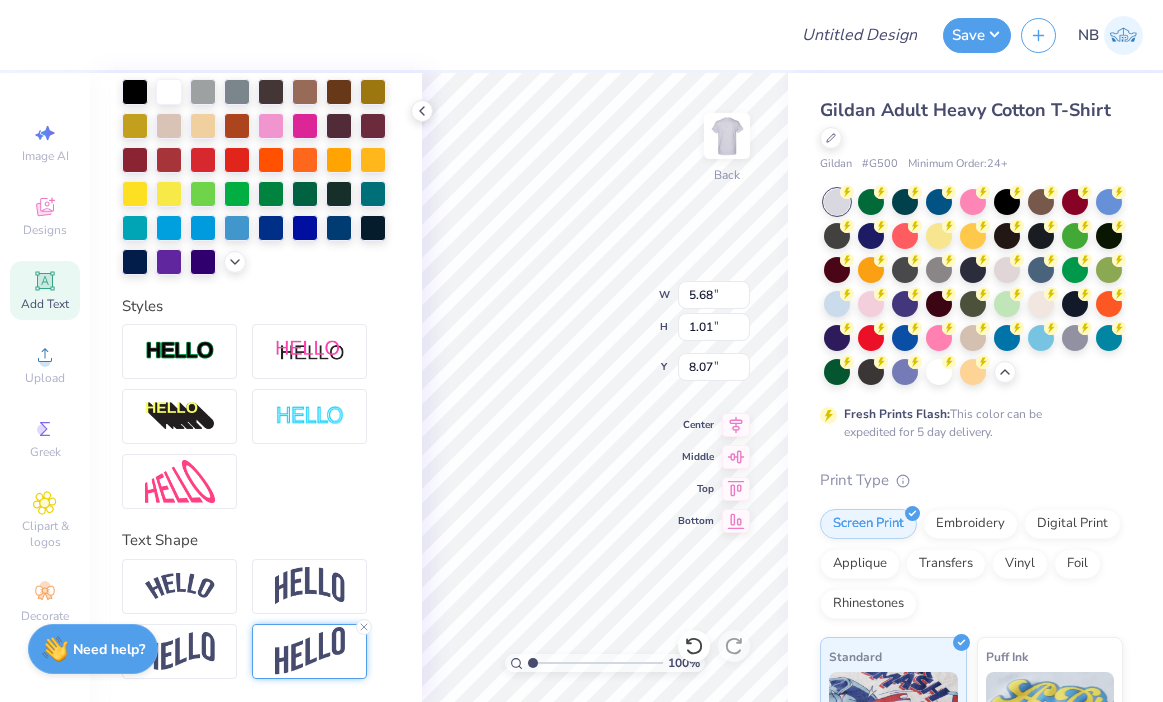 type on "1.01" 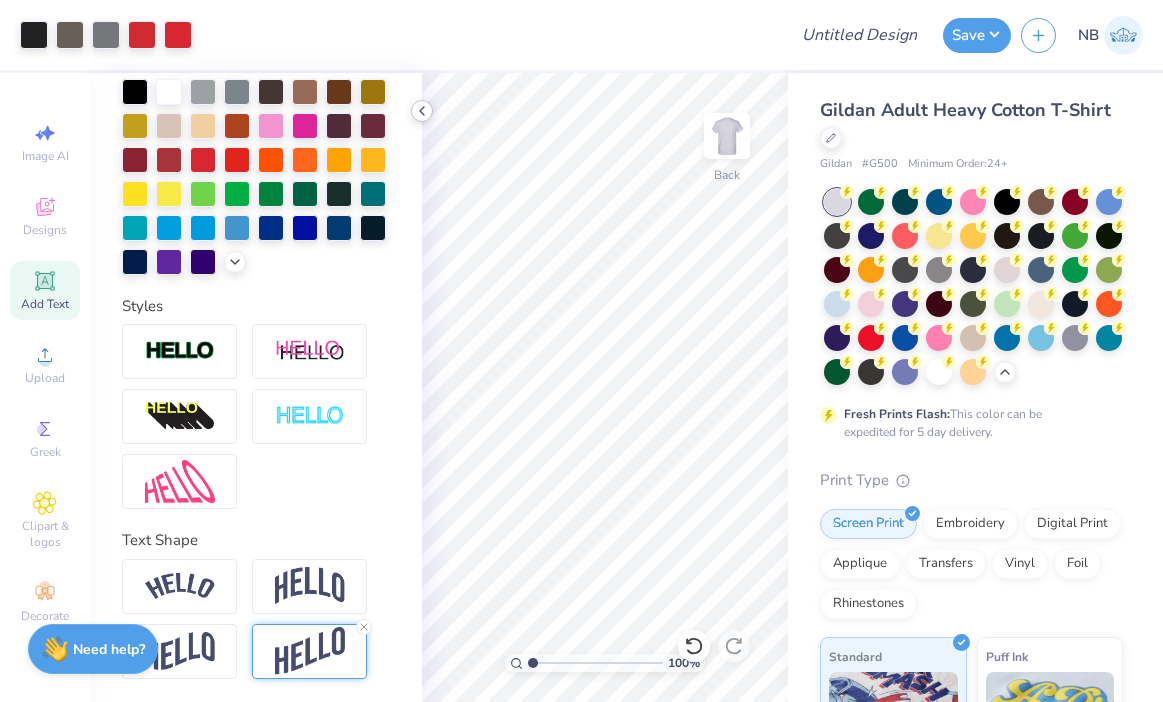 click 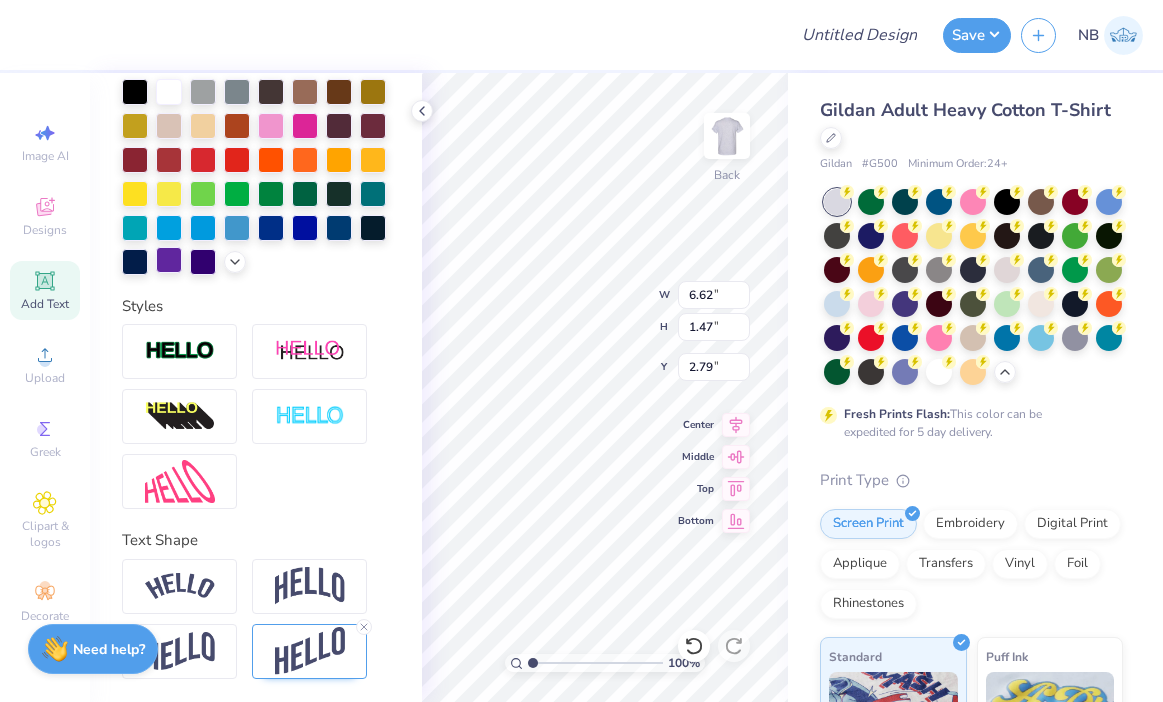 scroll, scrollTop: 0, scrollLeft: 0, axis: both 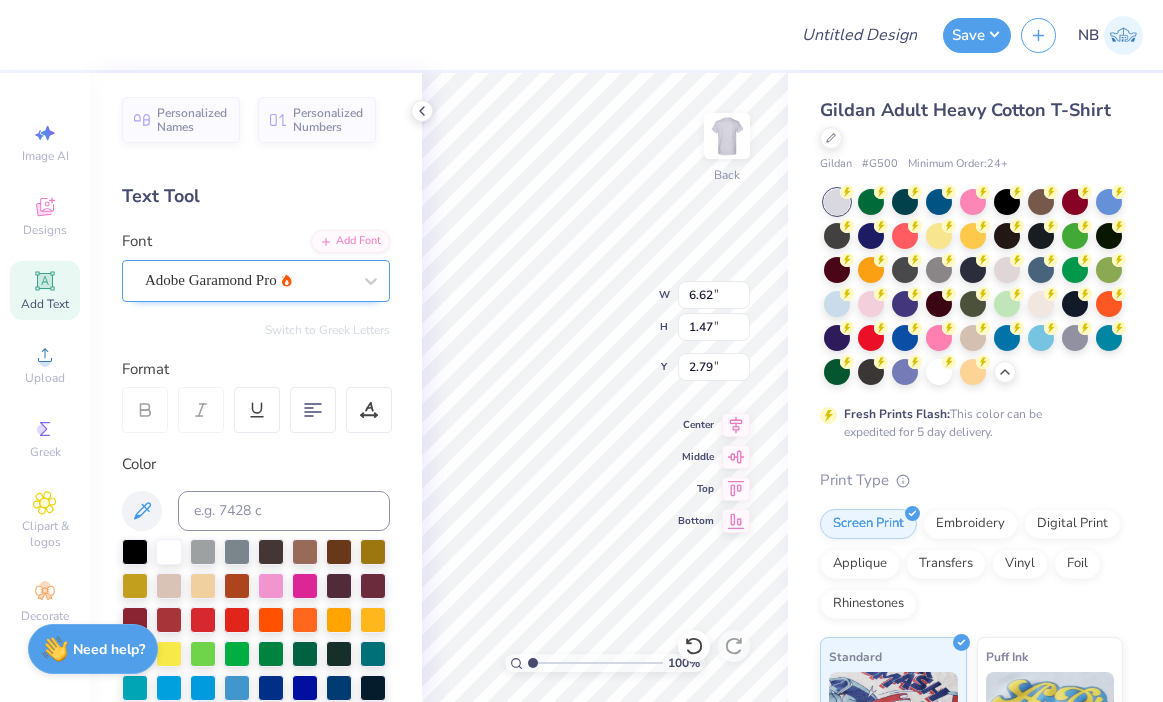 click on "Adobe Garamond Pro" at bounding box center [248, 280] 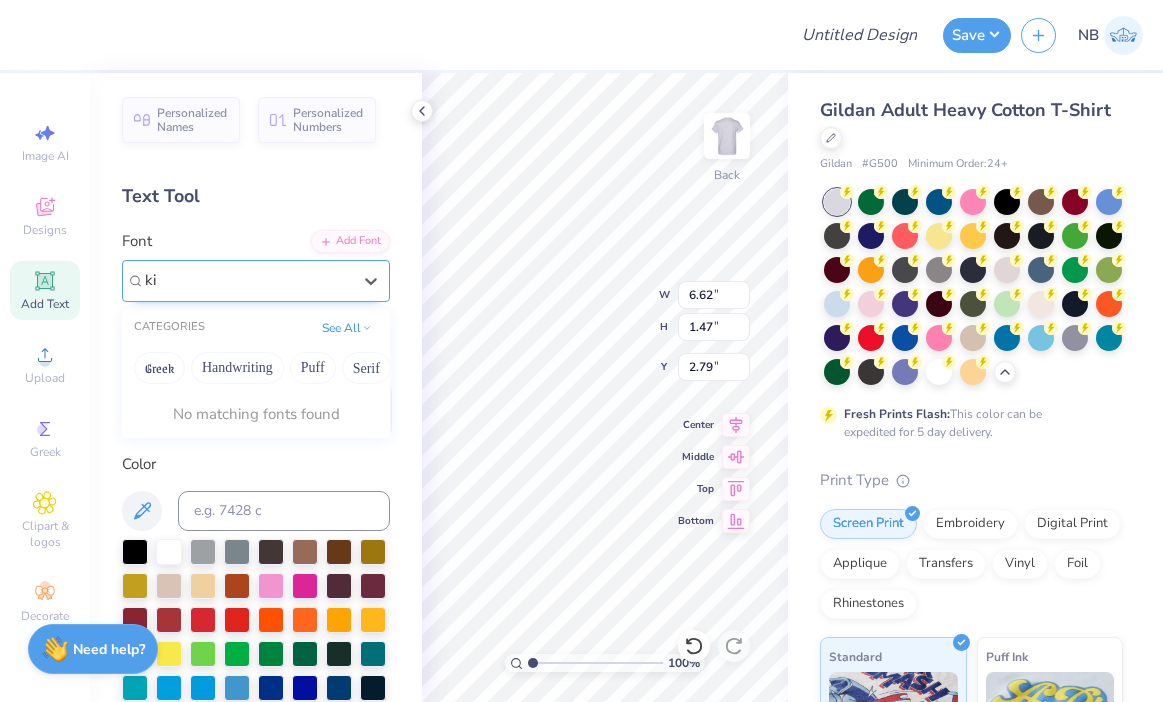 type on "k" 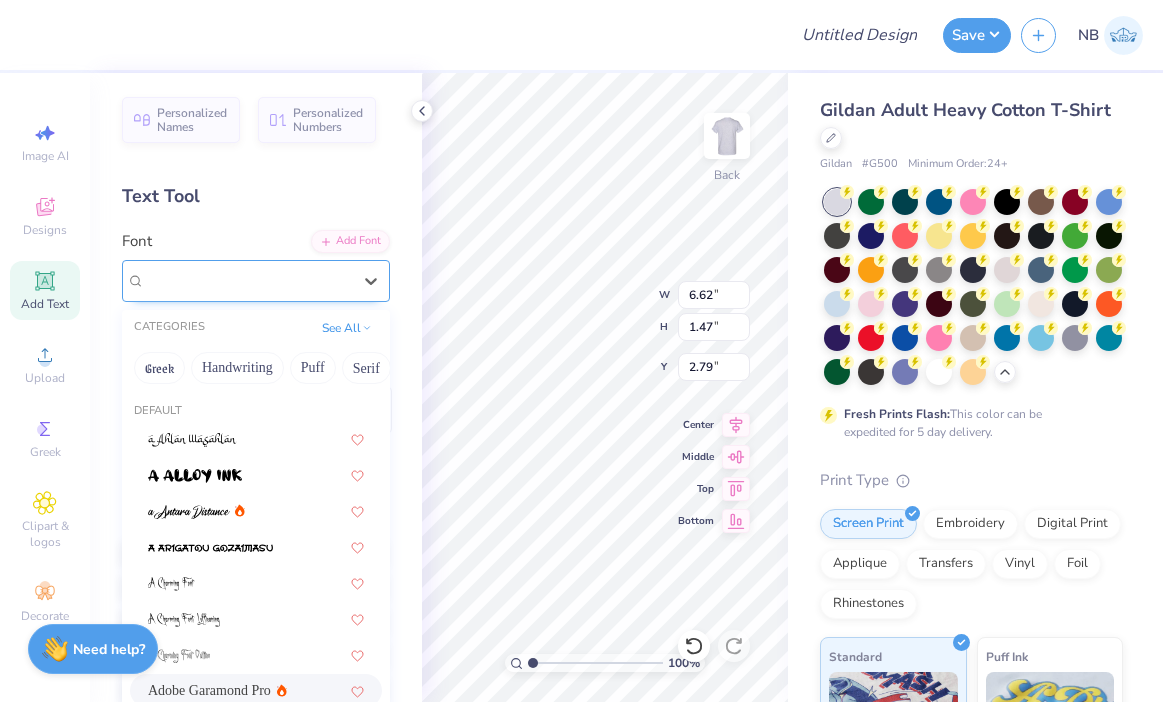 type on "c" 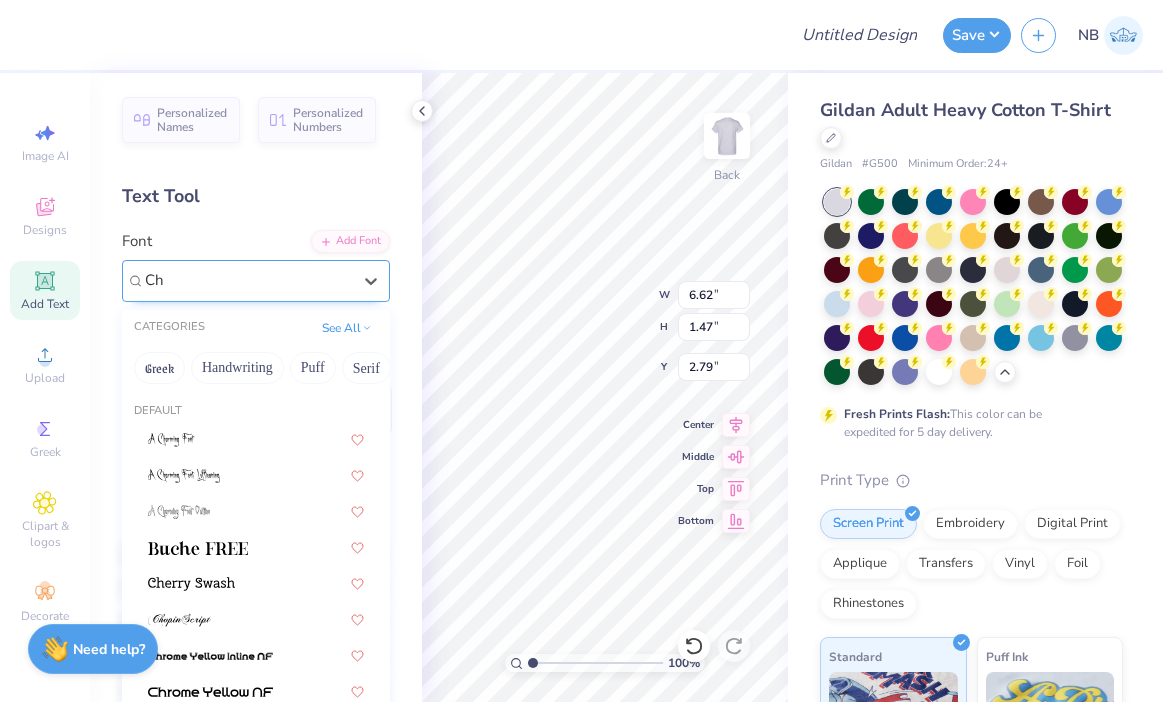 type on "C" 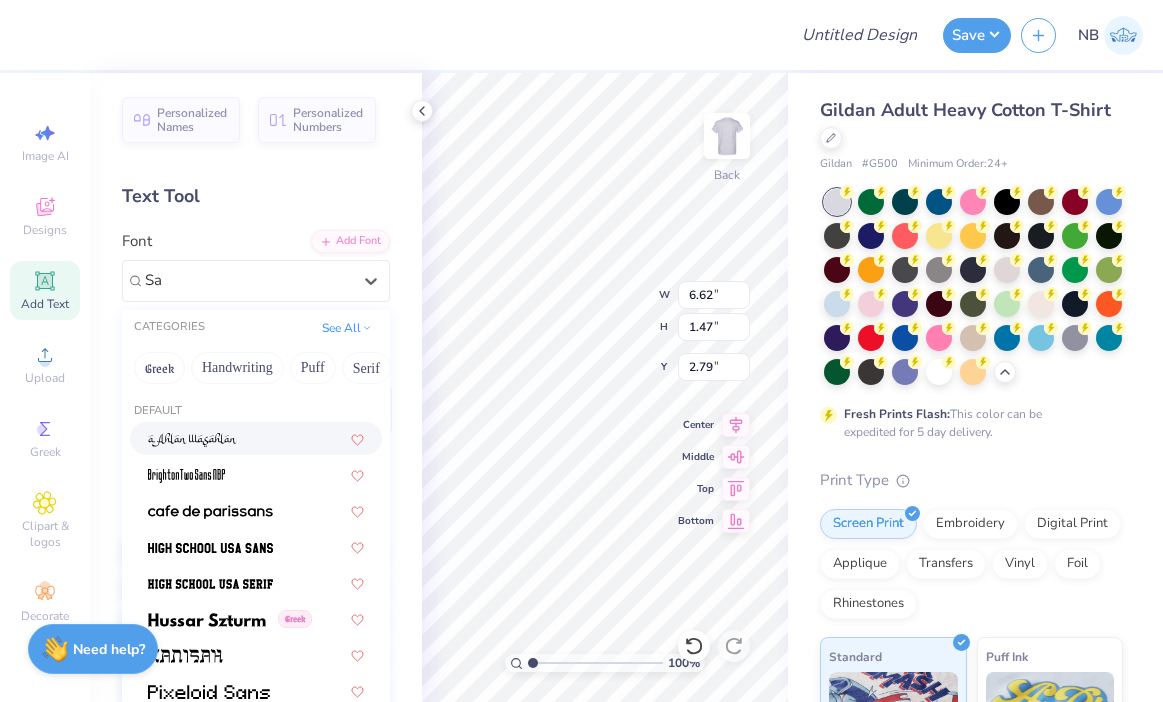 type on "S" 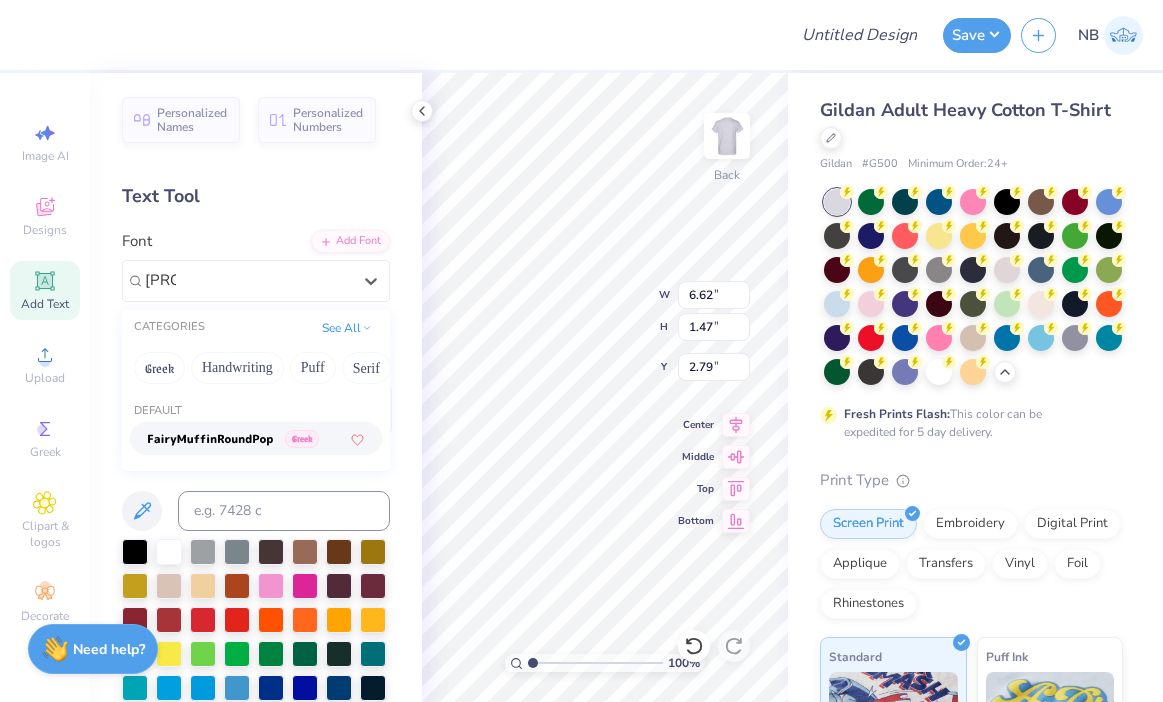 click at bounding box center [210, 438] 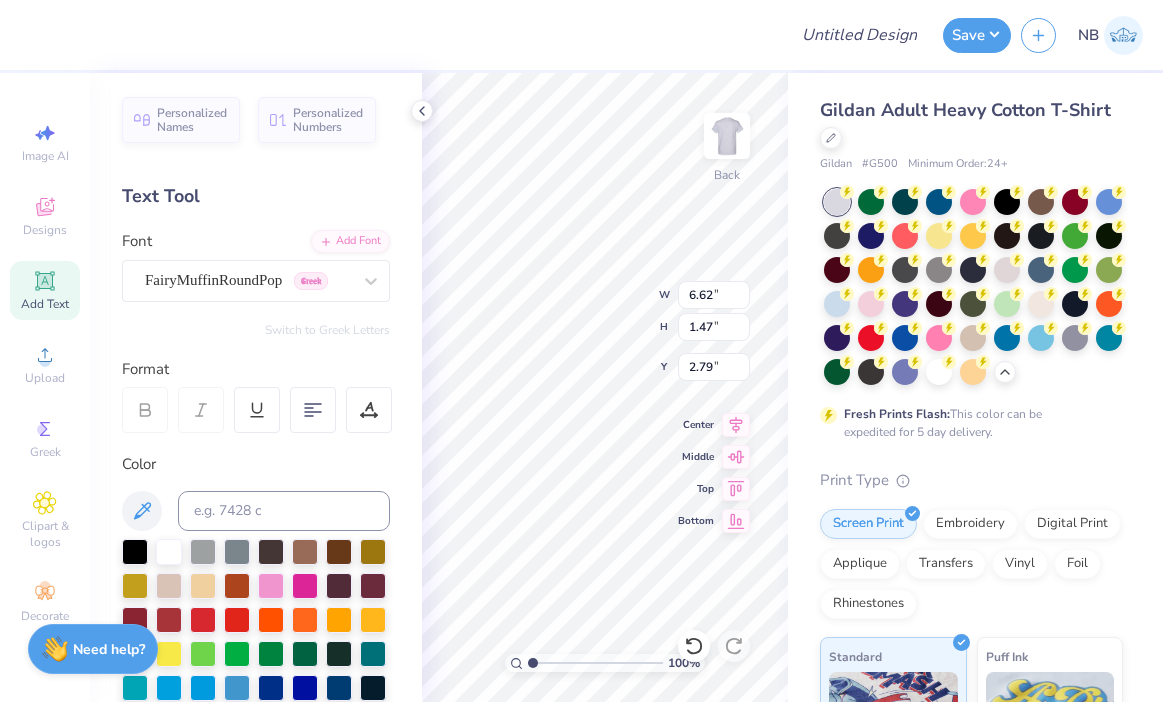 type on "7.64" 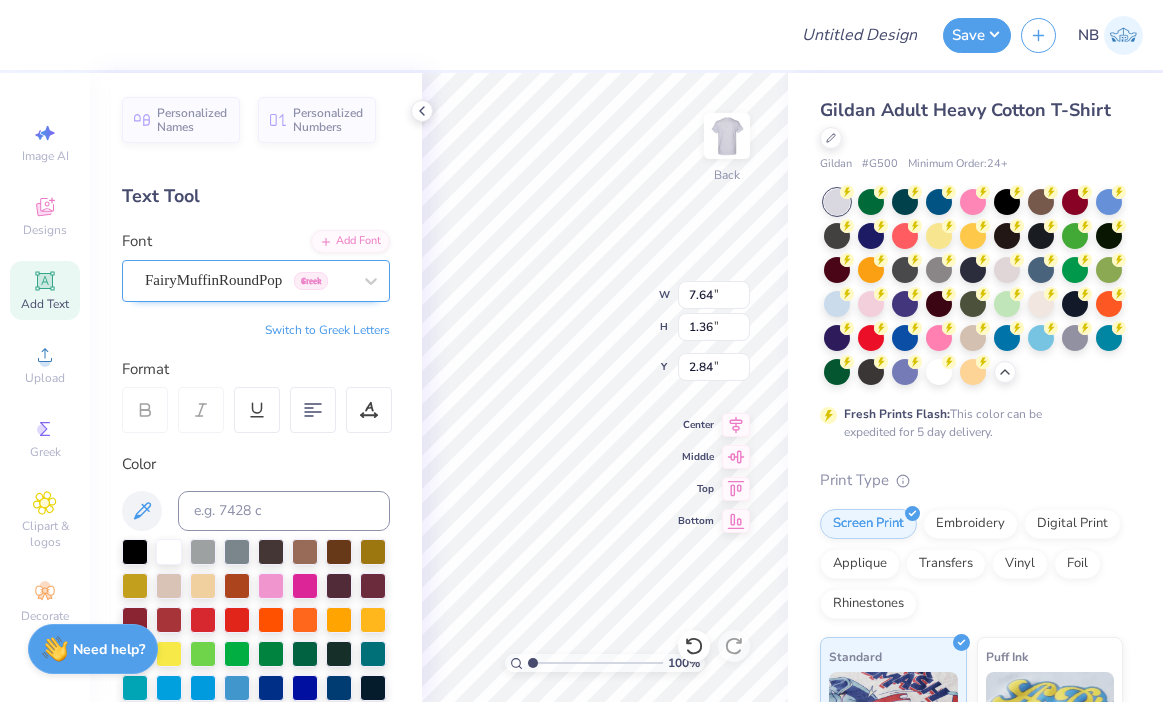 click at bounding box center [248, 280] 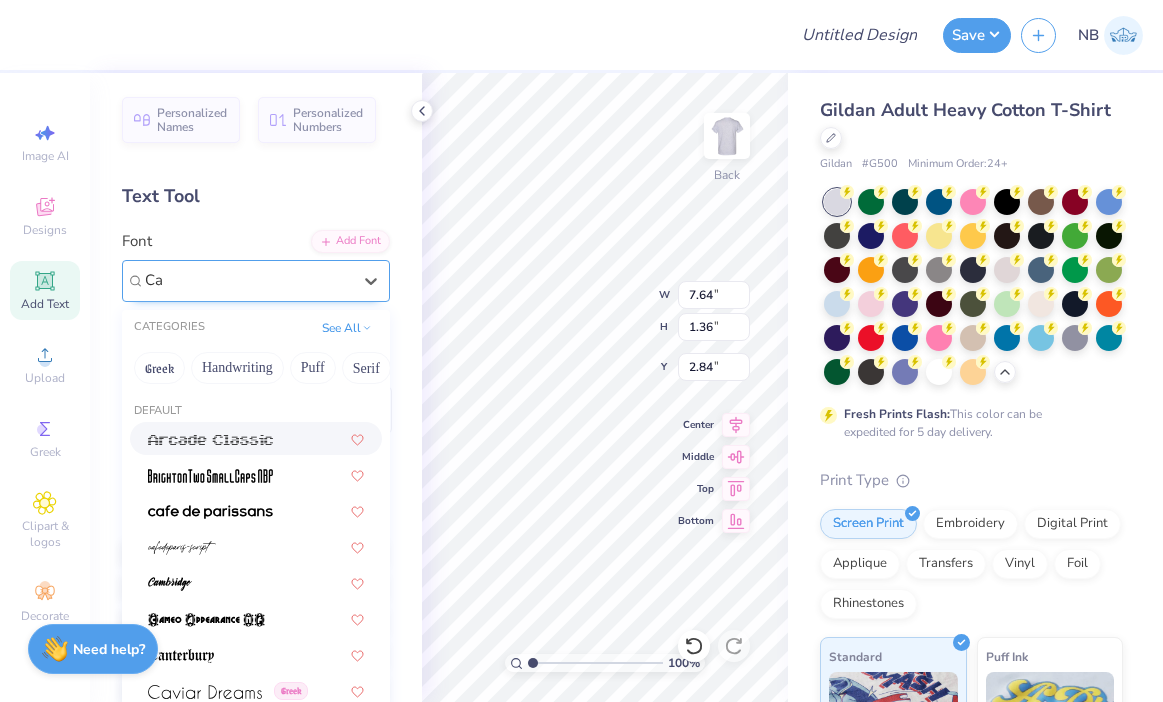 type on "C" 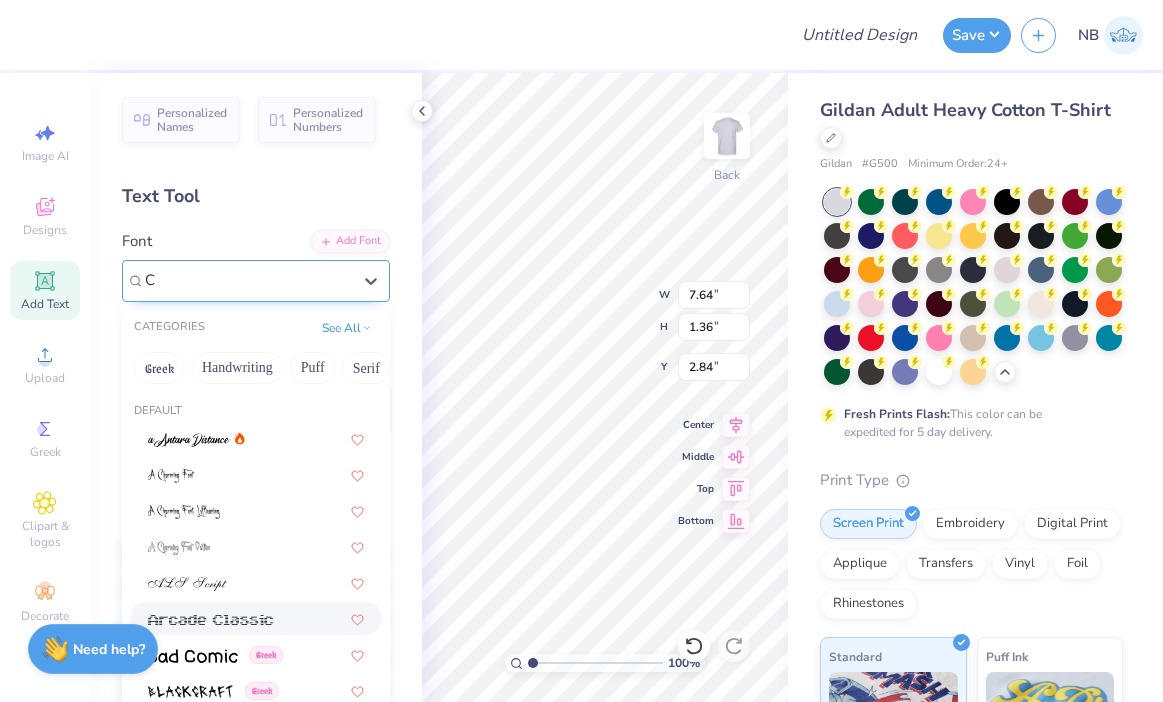 type 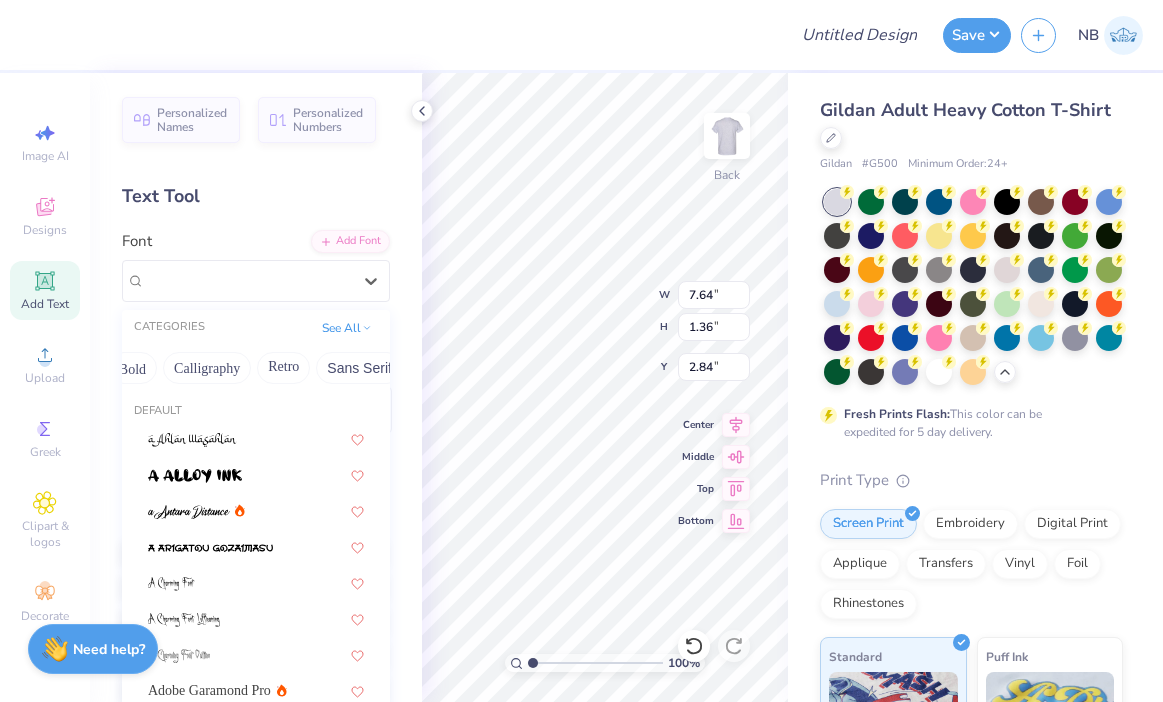 scroll, scrollTop: 0, scrollLeft: 394, axis: horizontal 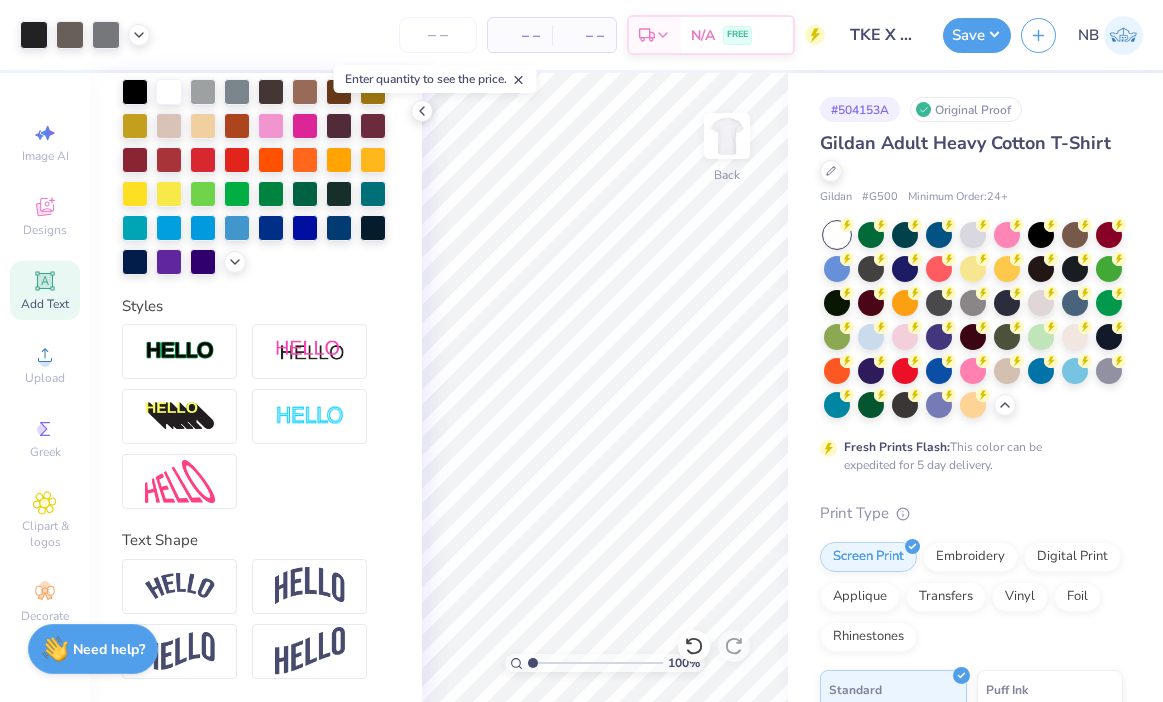 click 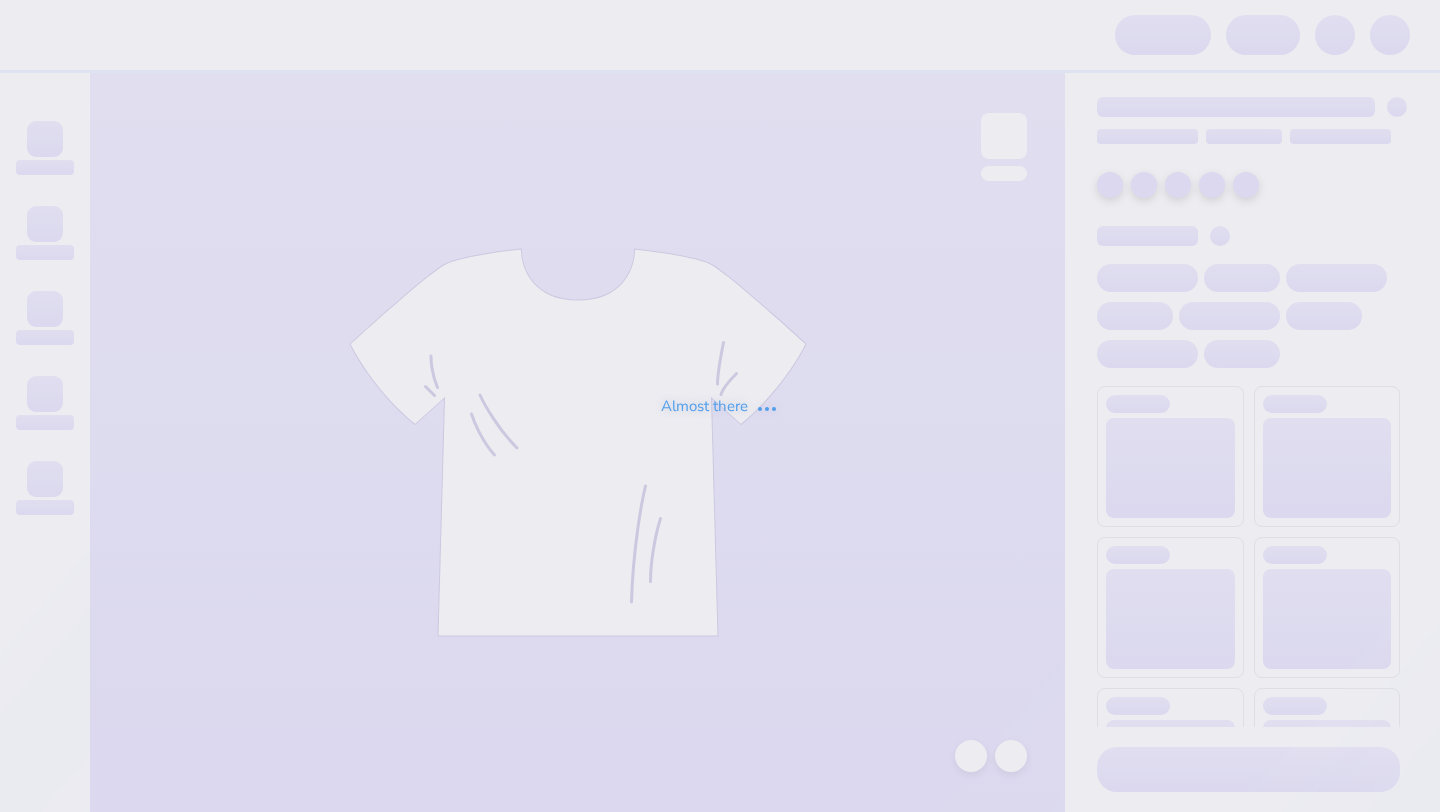 scroll, scrollTop: 0, scrollLeft: 0, axis: both 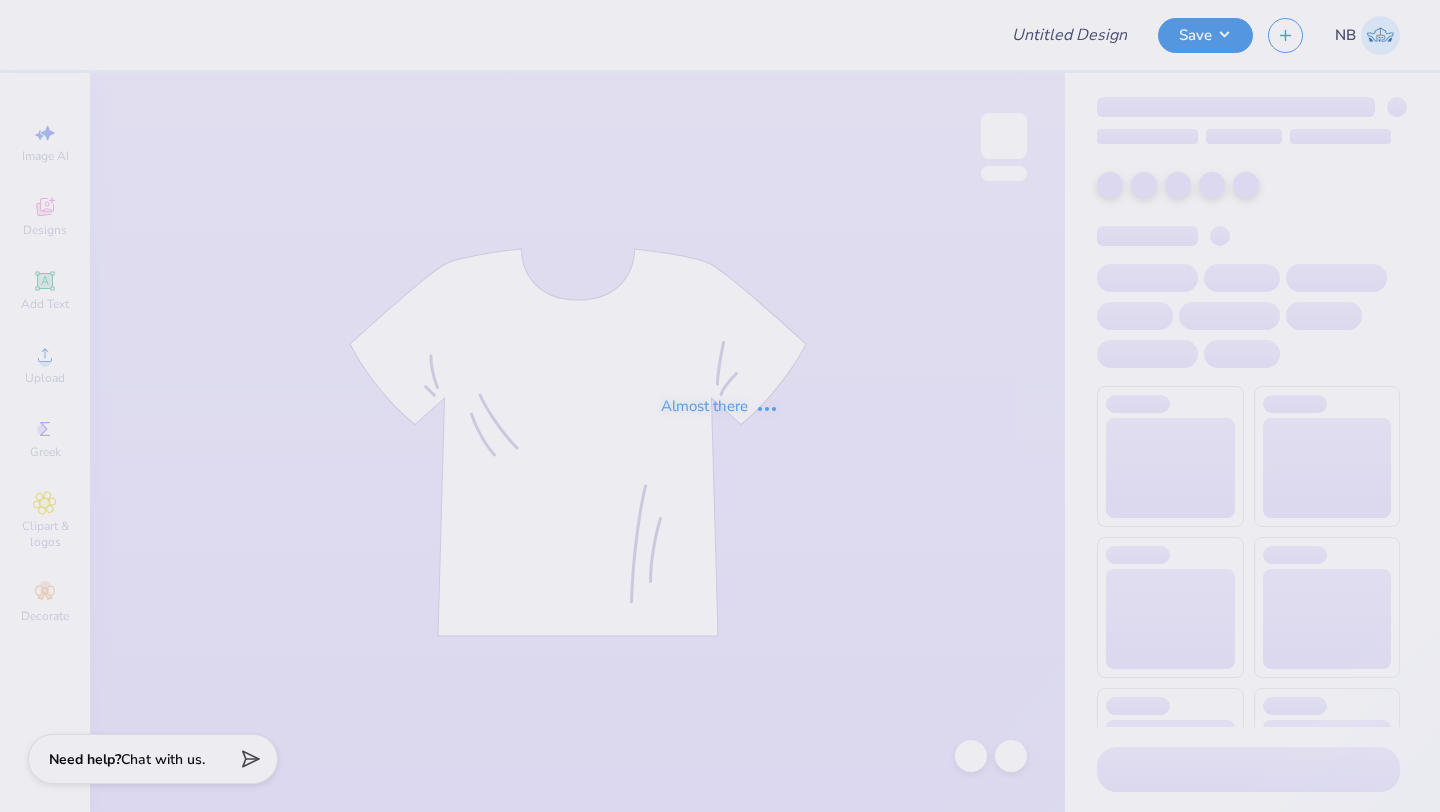 type on "TKE X St. Jude Design 4" 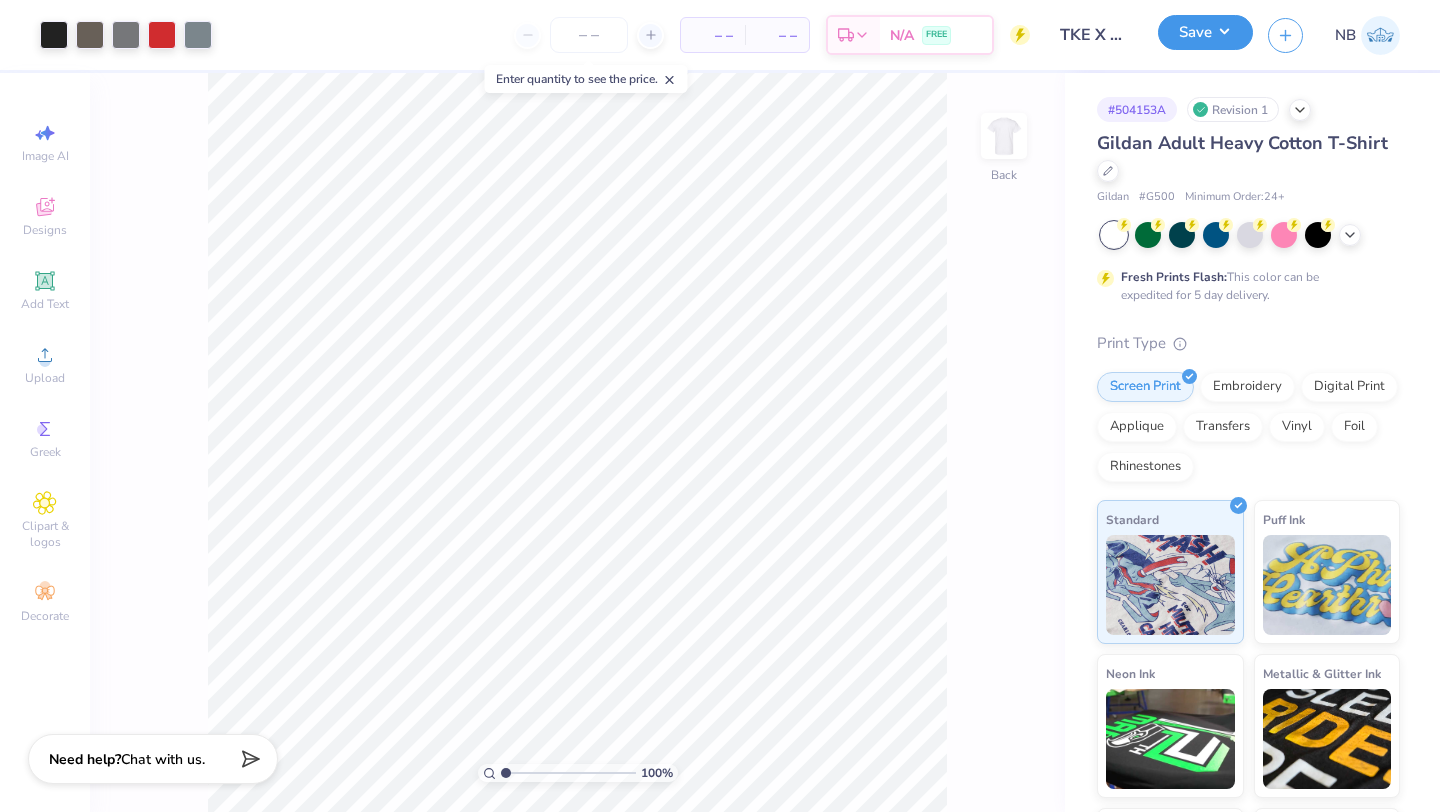 click on "Save" at bounding box center [1205, 32] 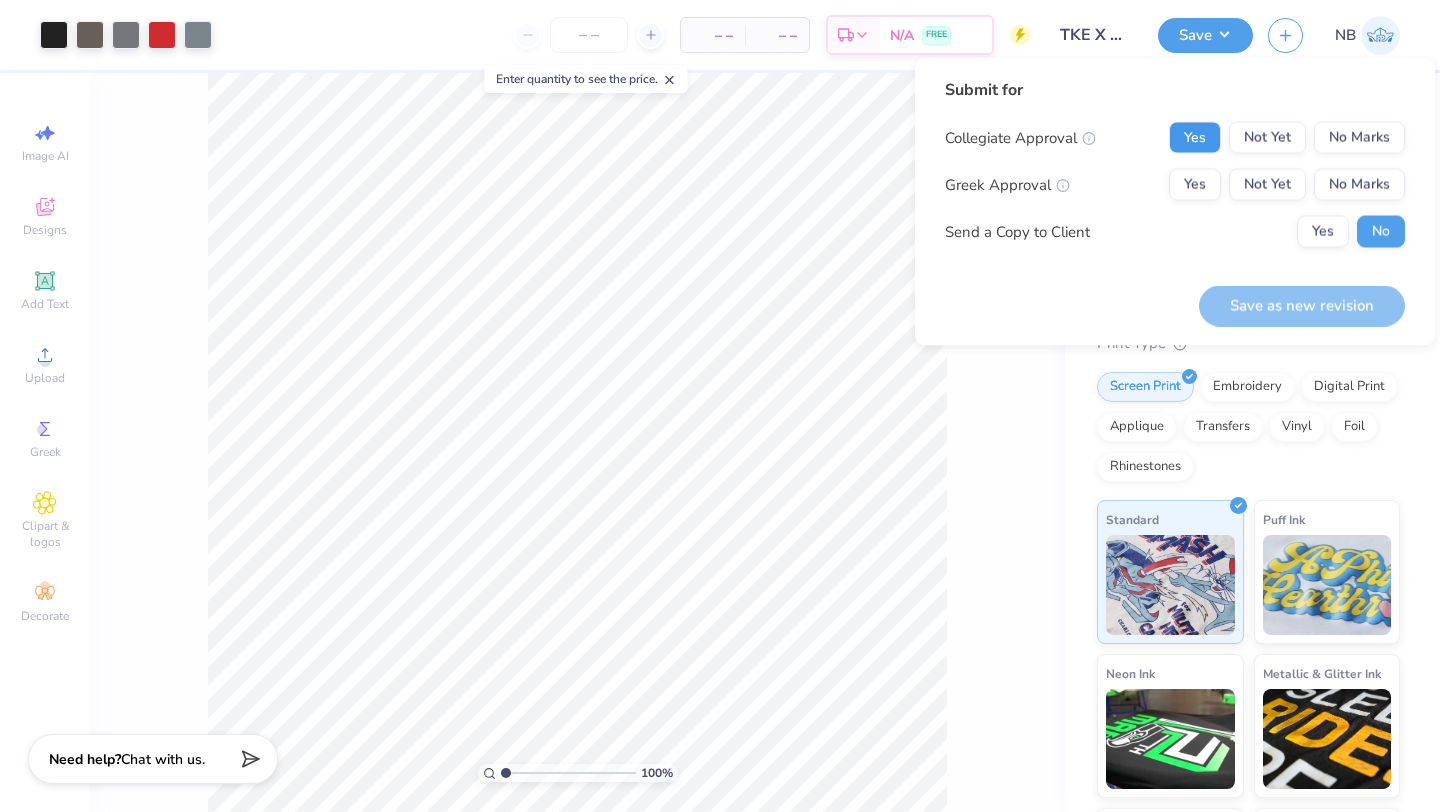click on "Yes" at bounding box center (1195, 138) 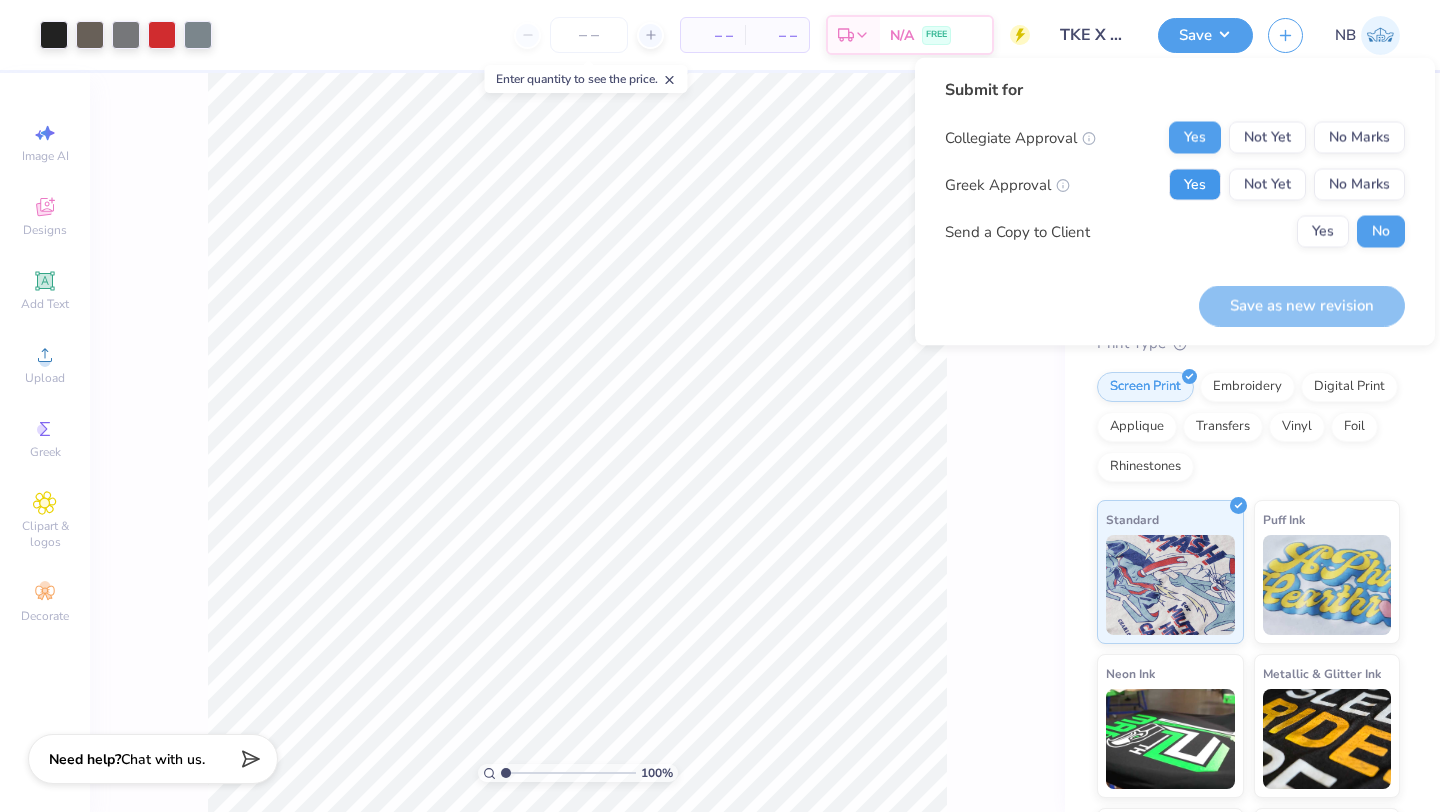 click on "Yes" at bounding box center (1195, 185) 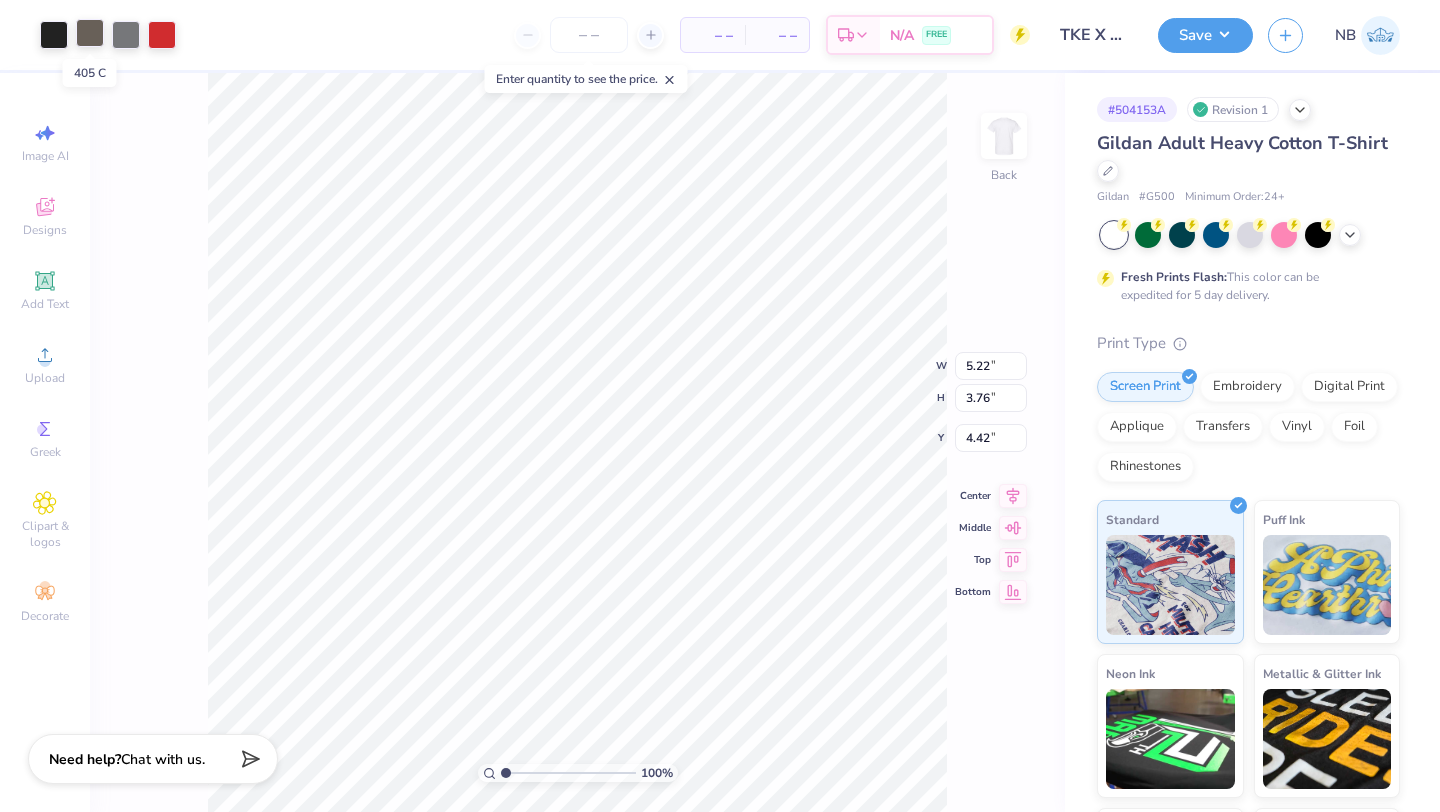 click at bounding box center (90, 33) 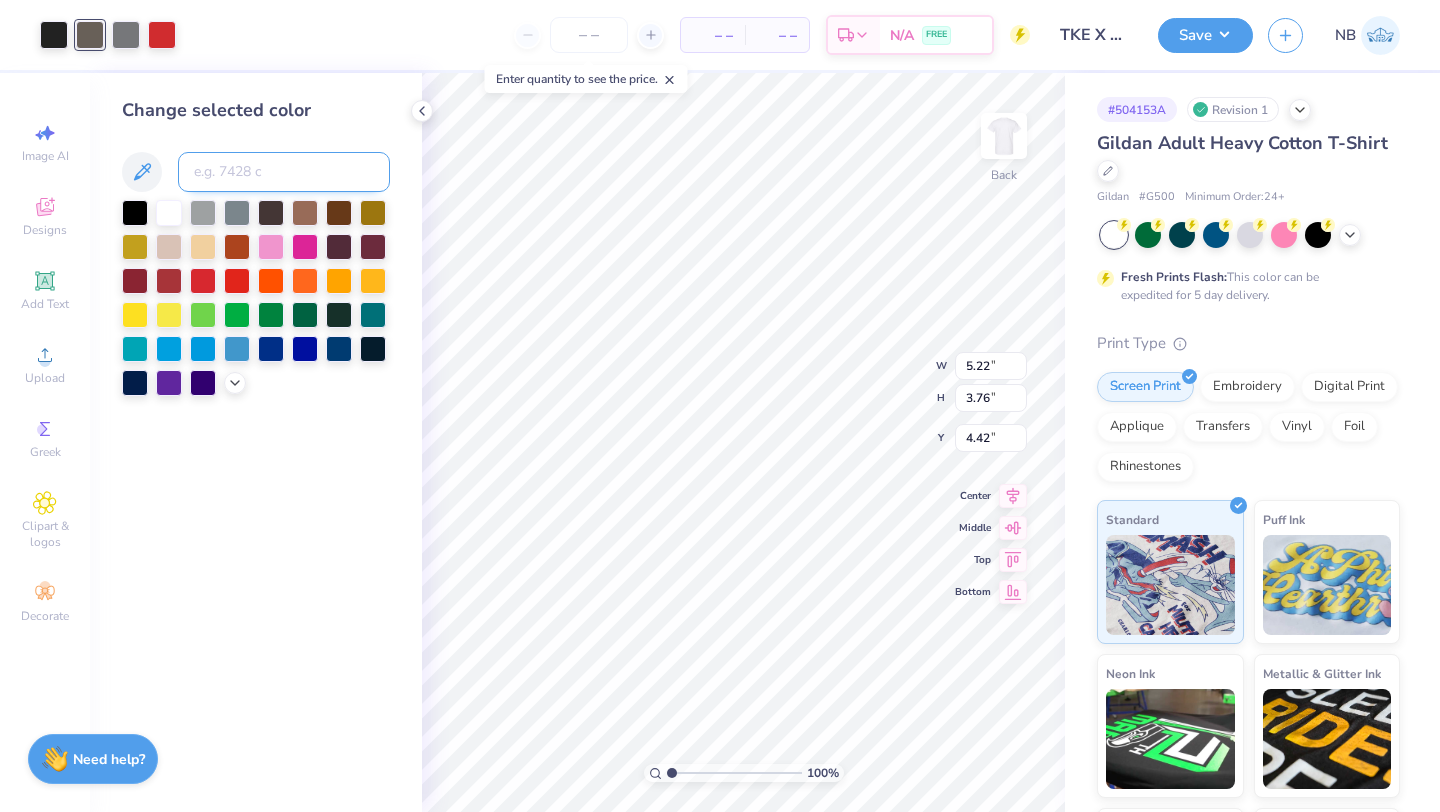 click at bounding box center [284, 172] 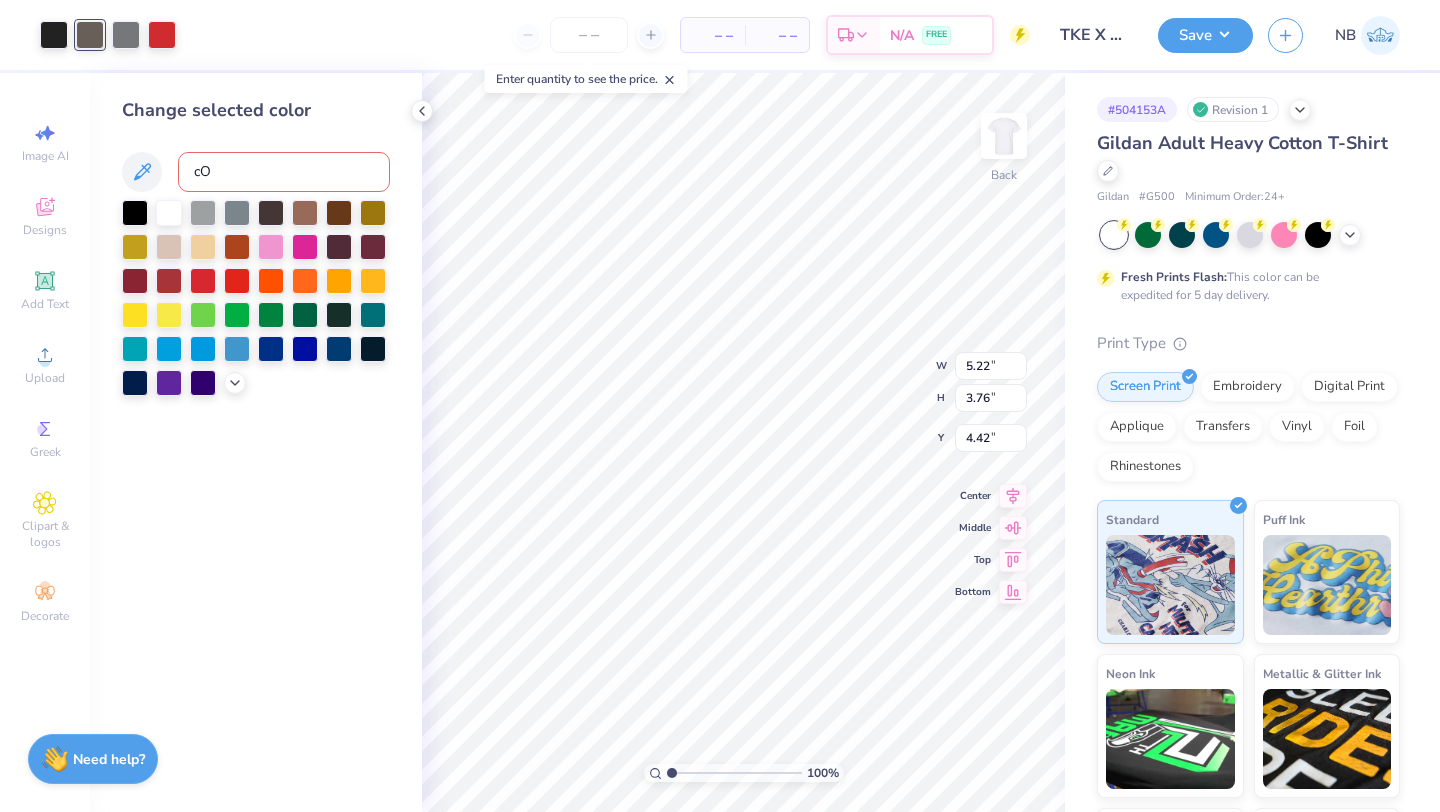 type on "c" 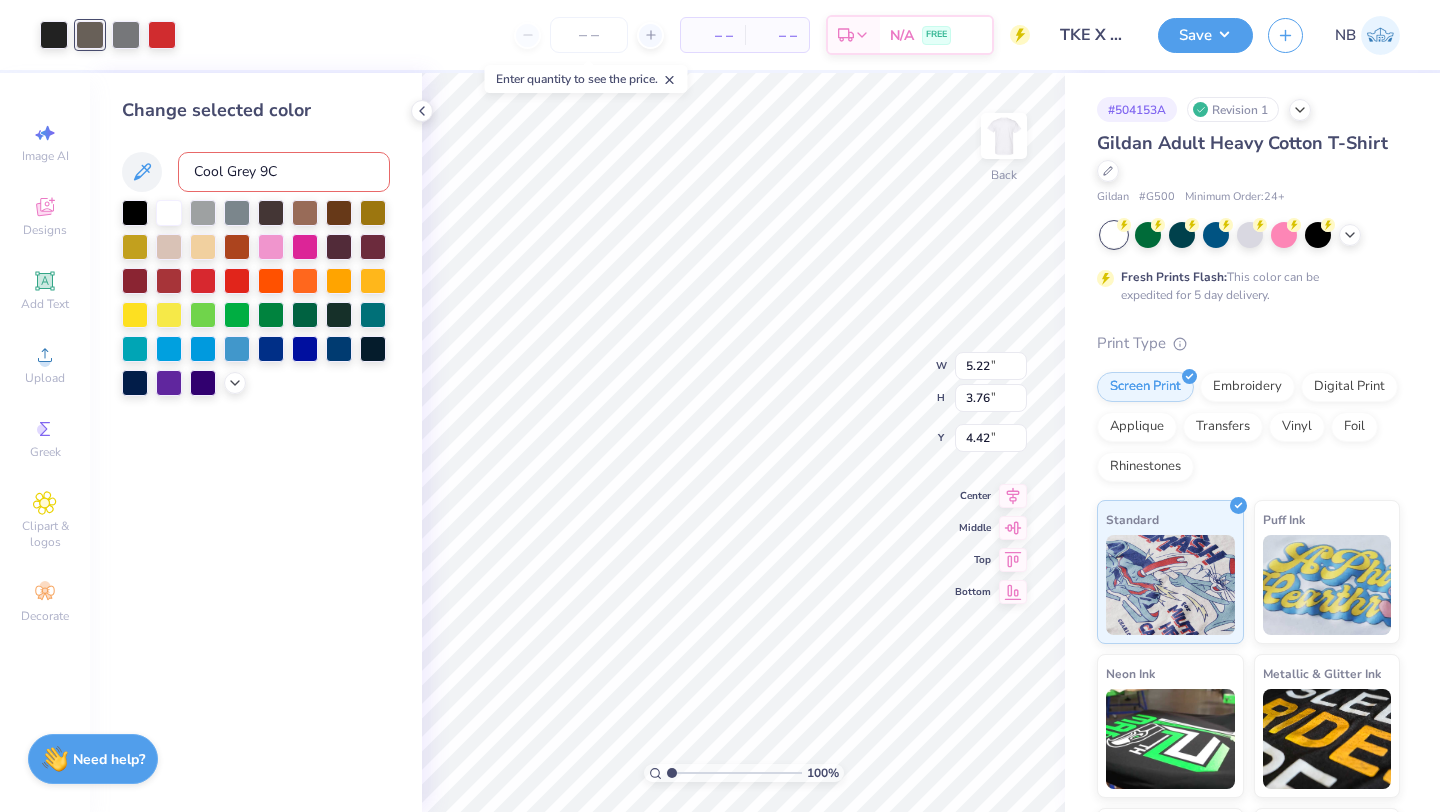 click on "Cool Grey 9C" at bounding box center [284, 172] 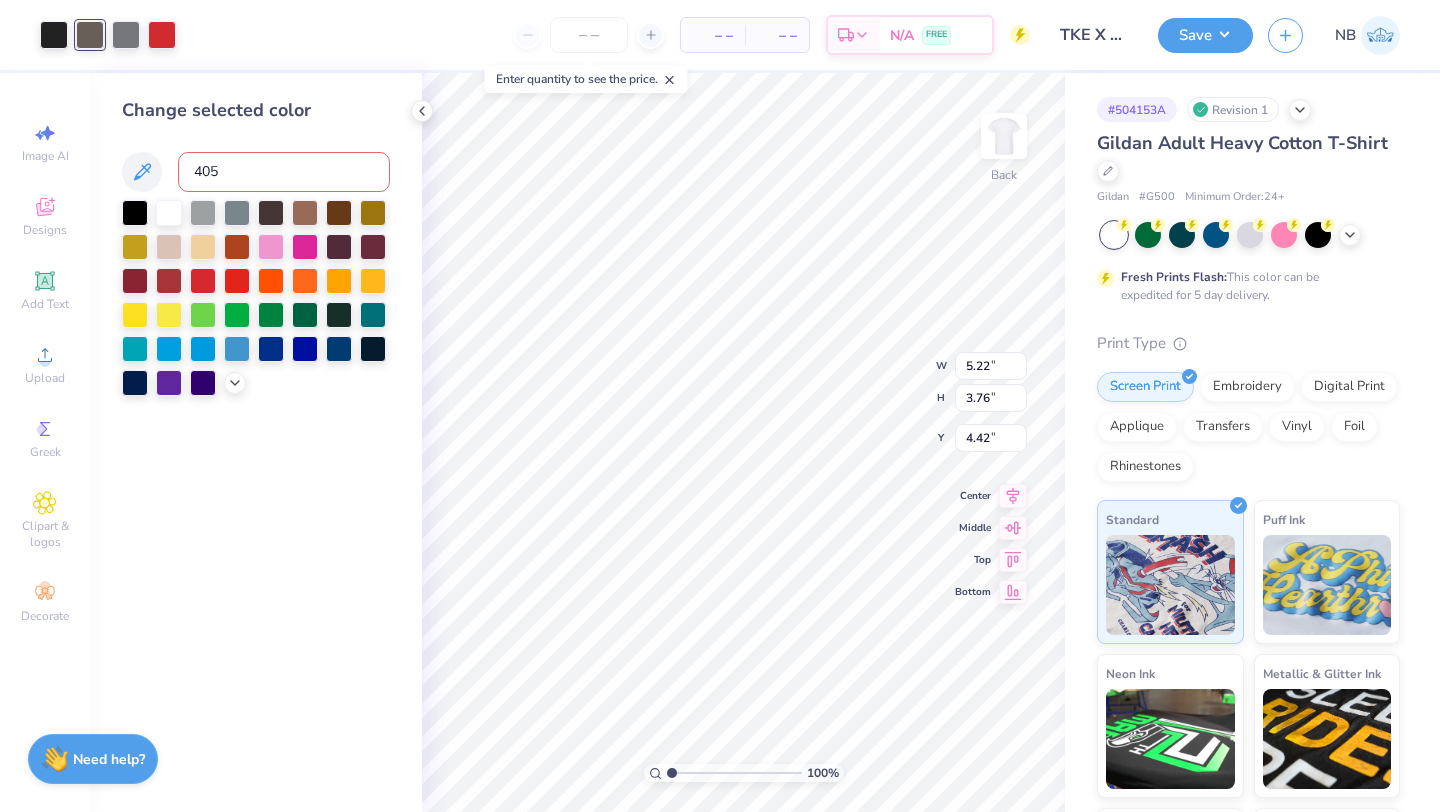 type on "405" 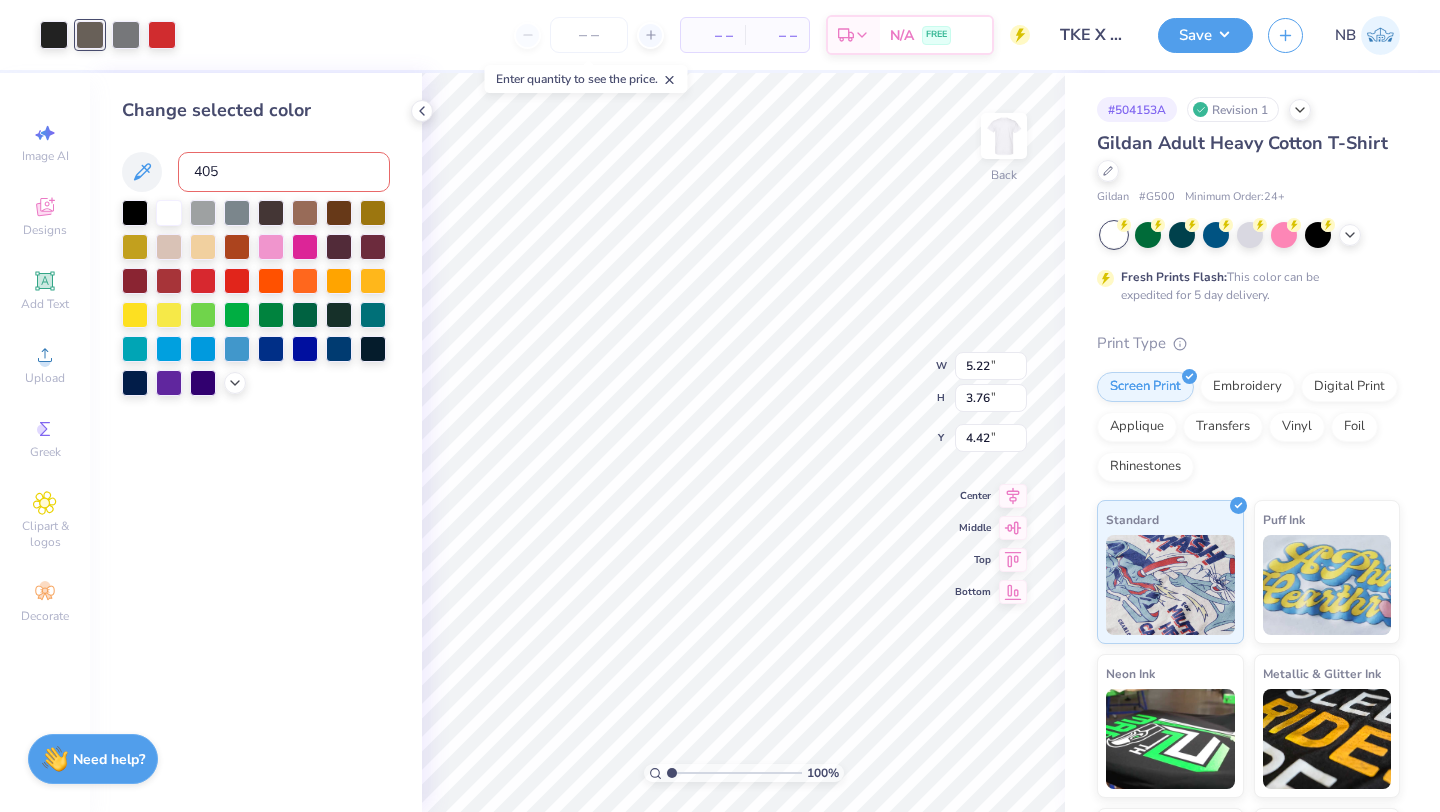 type on "405" 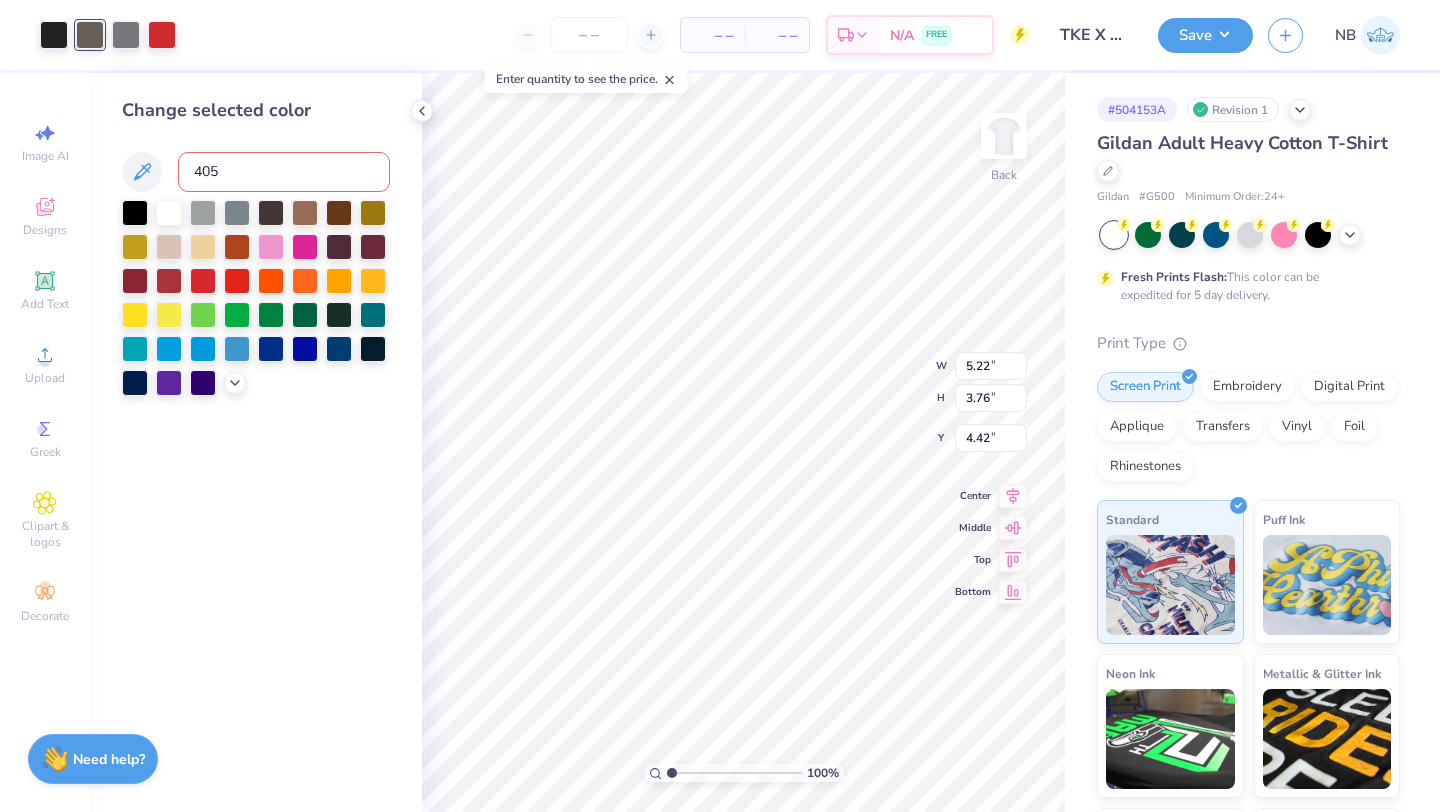 type on "405" 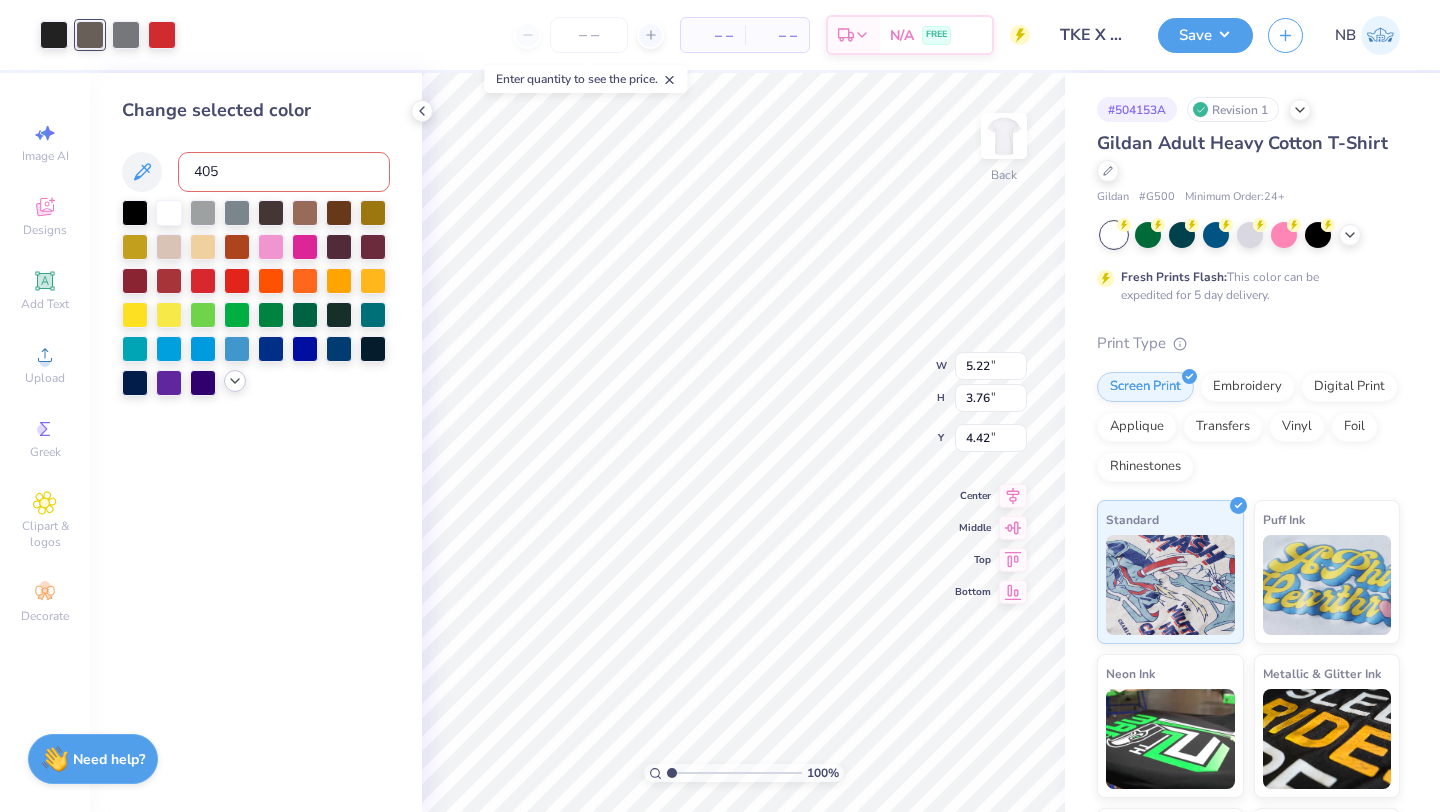 click 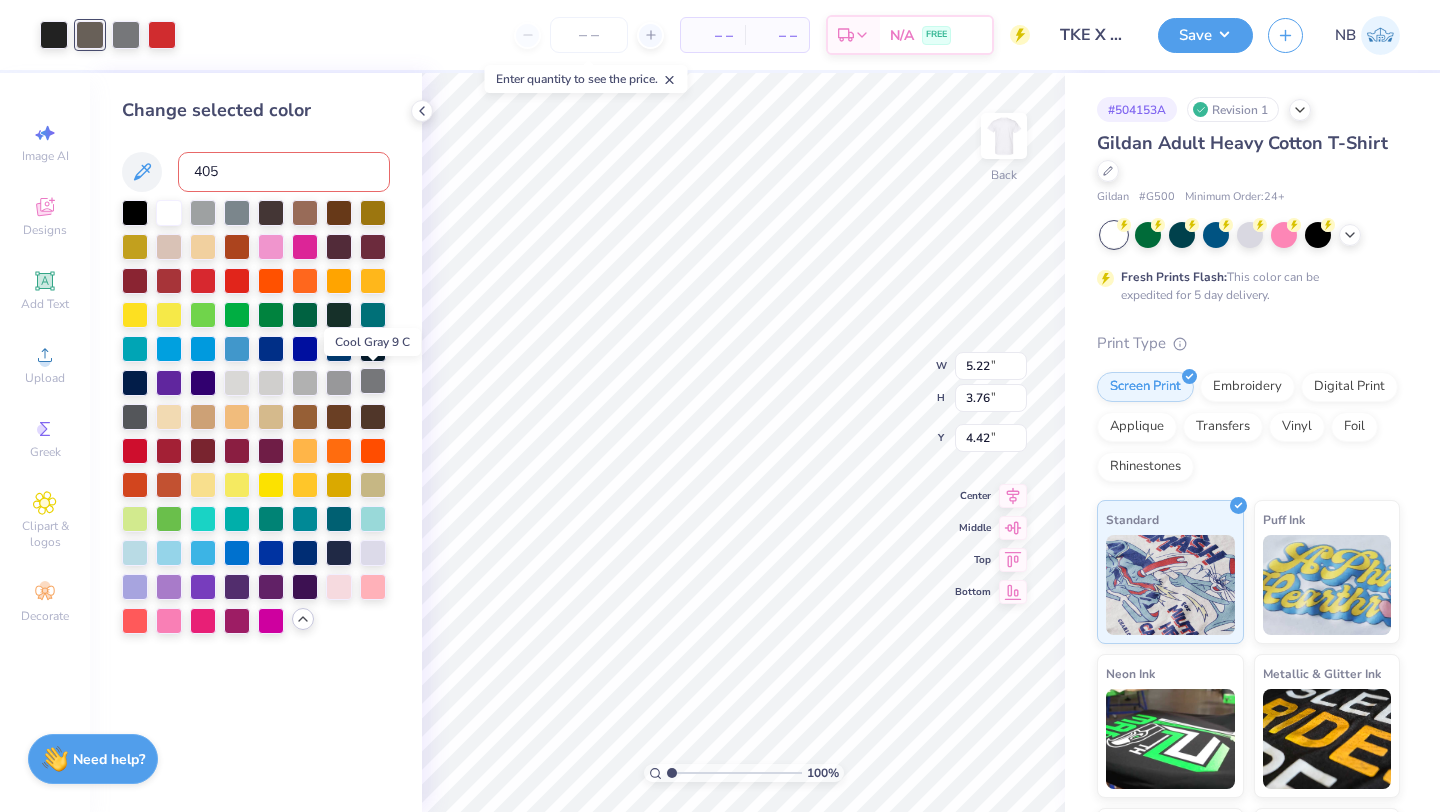 click at bounding box center (373, 381) 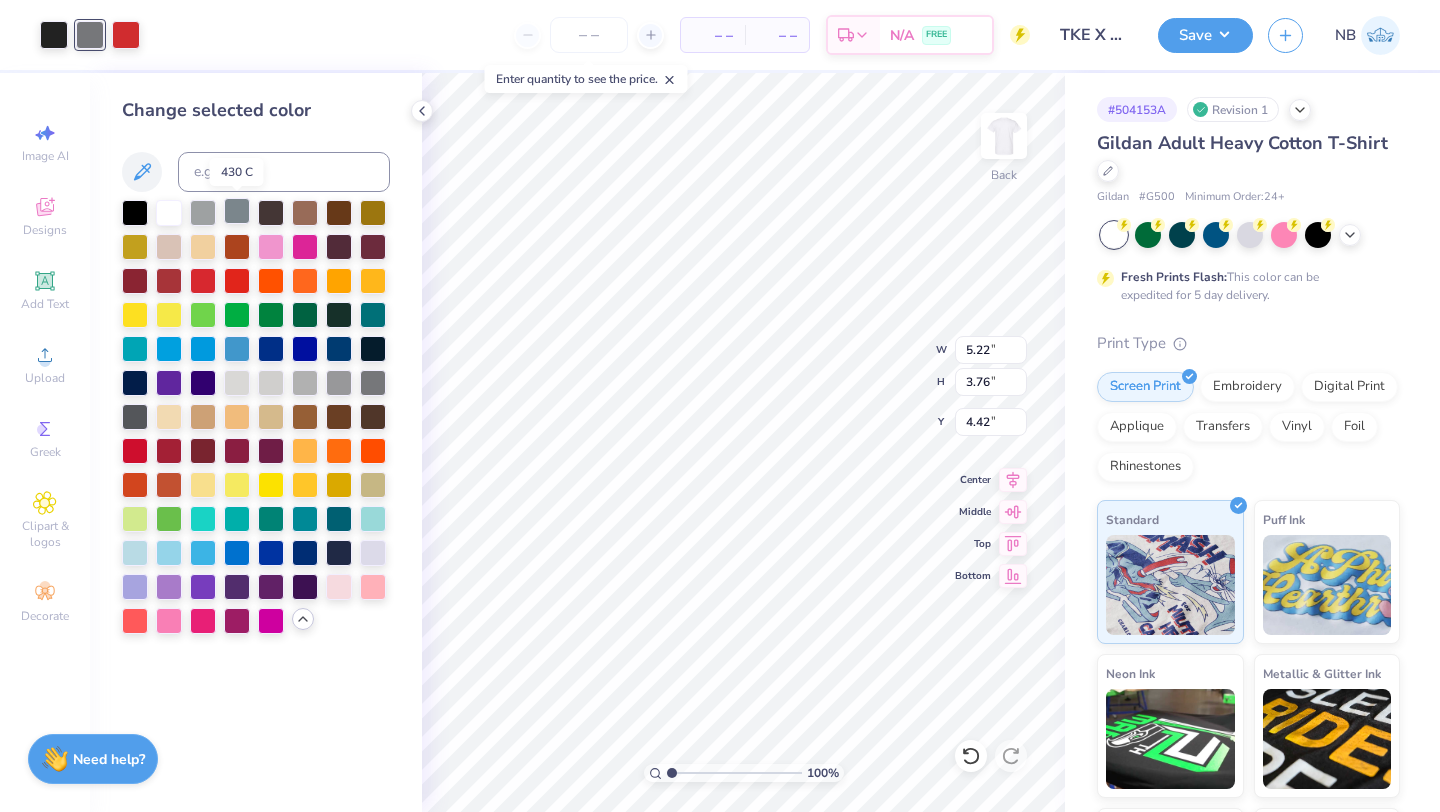 click at bounding box center (237, 211) 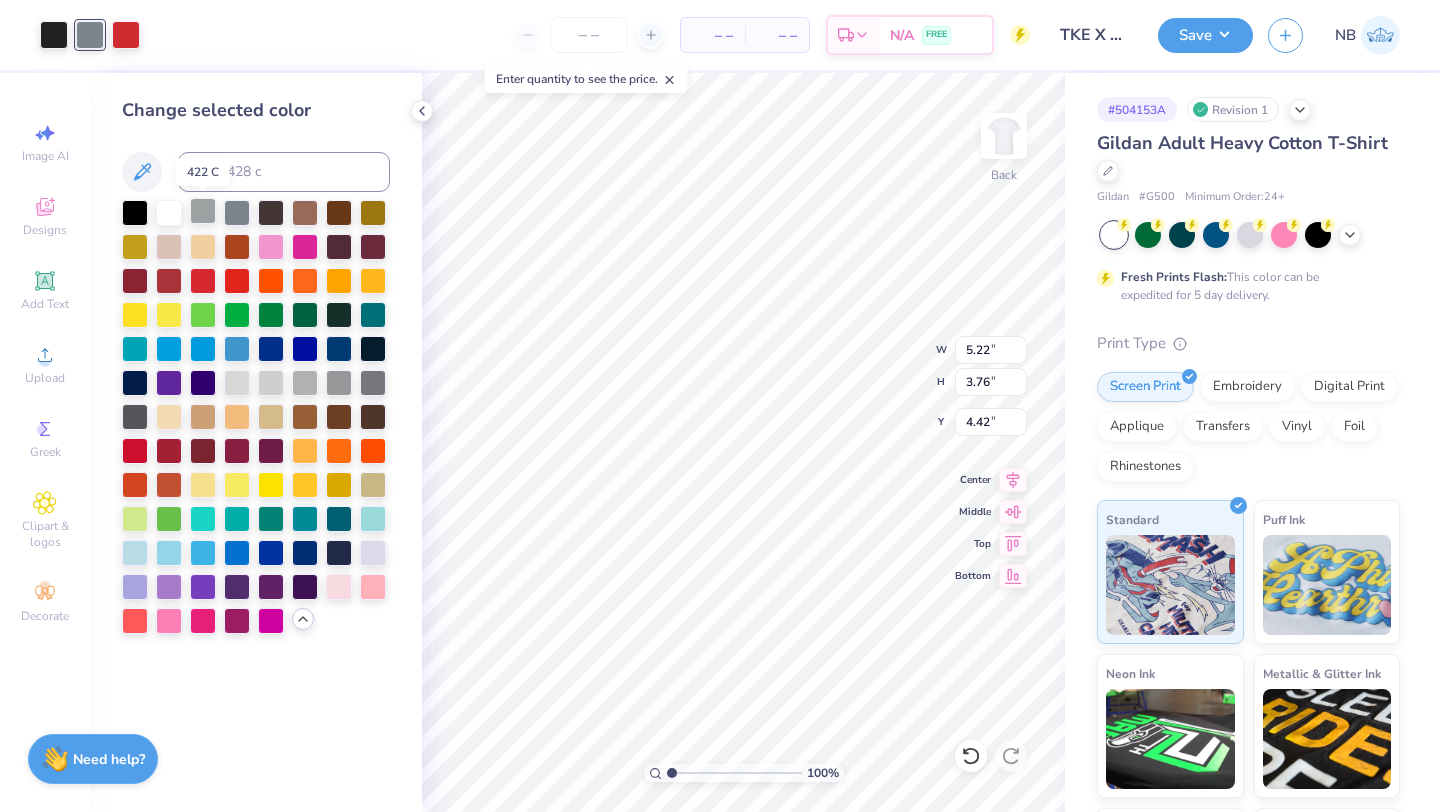 click at bounding box center [203, 211] 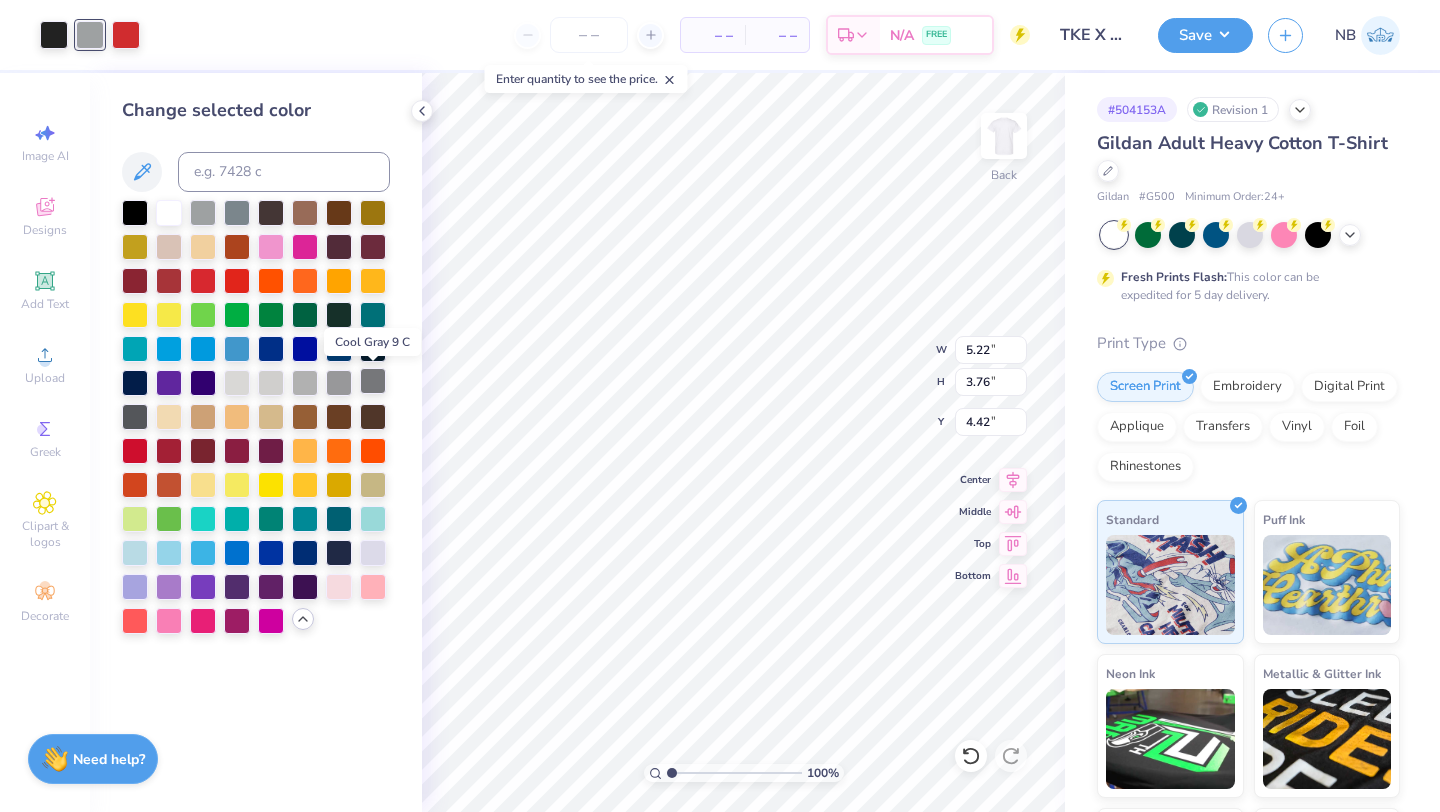 click at bounding box center [373, 381] 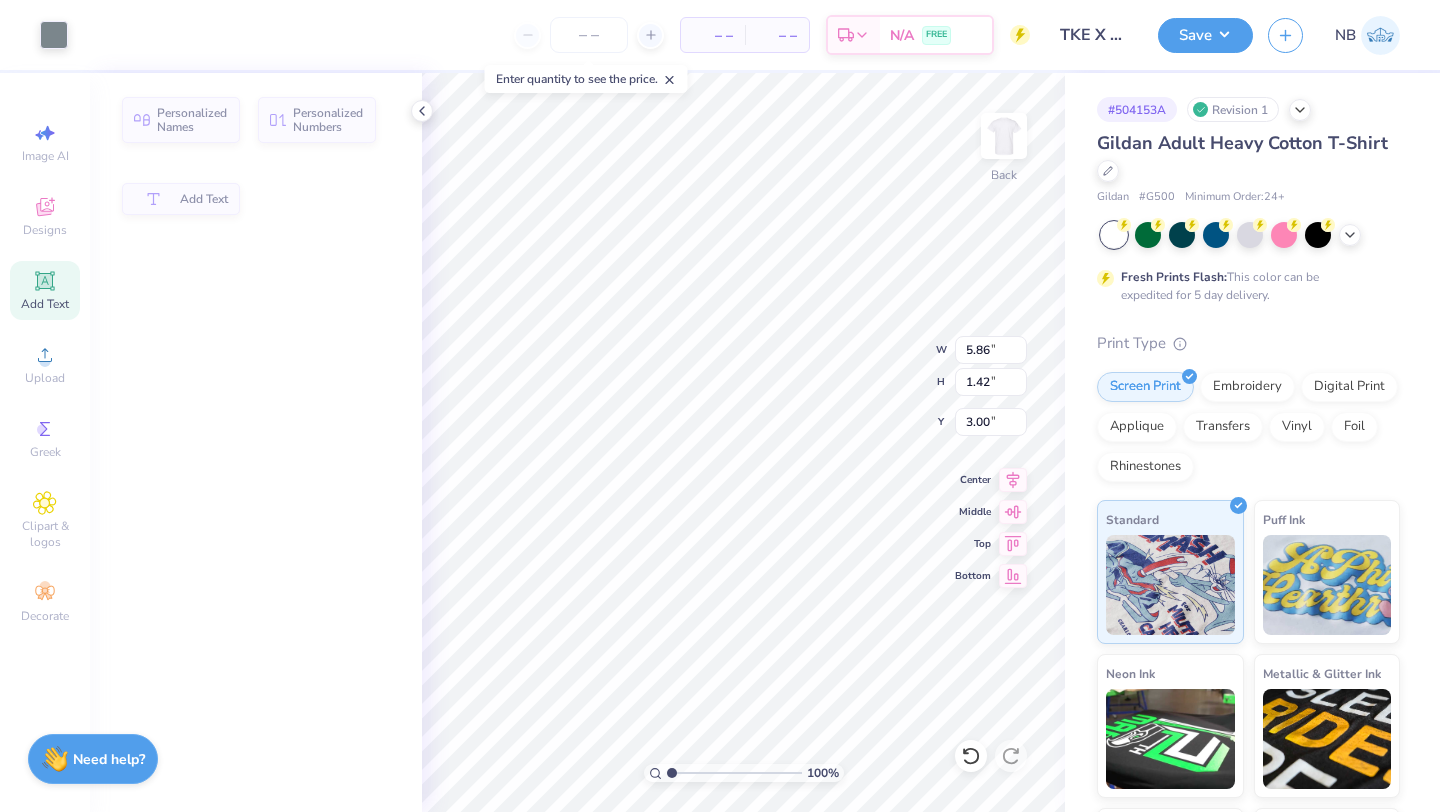 type on "5.86" 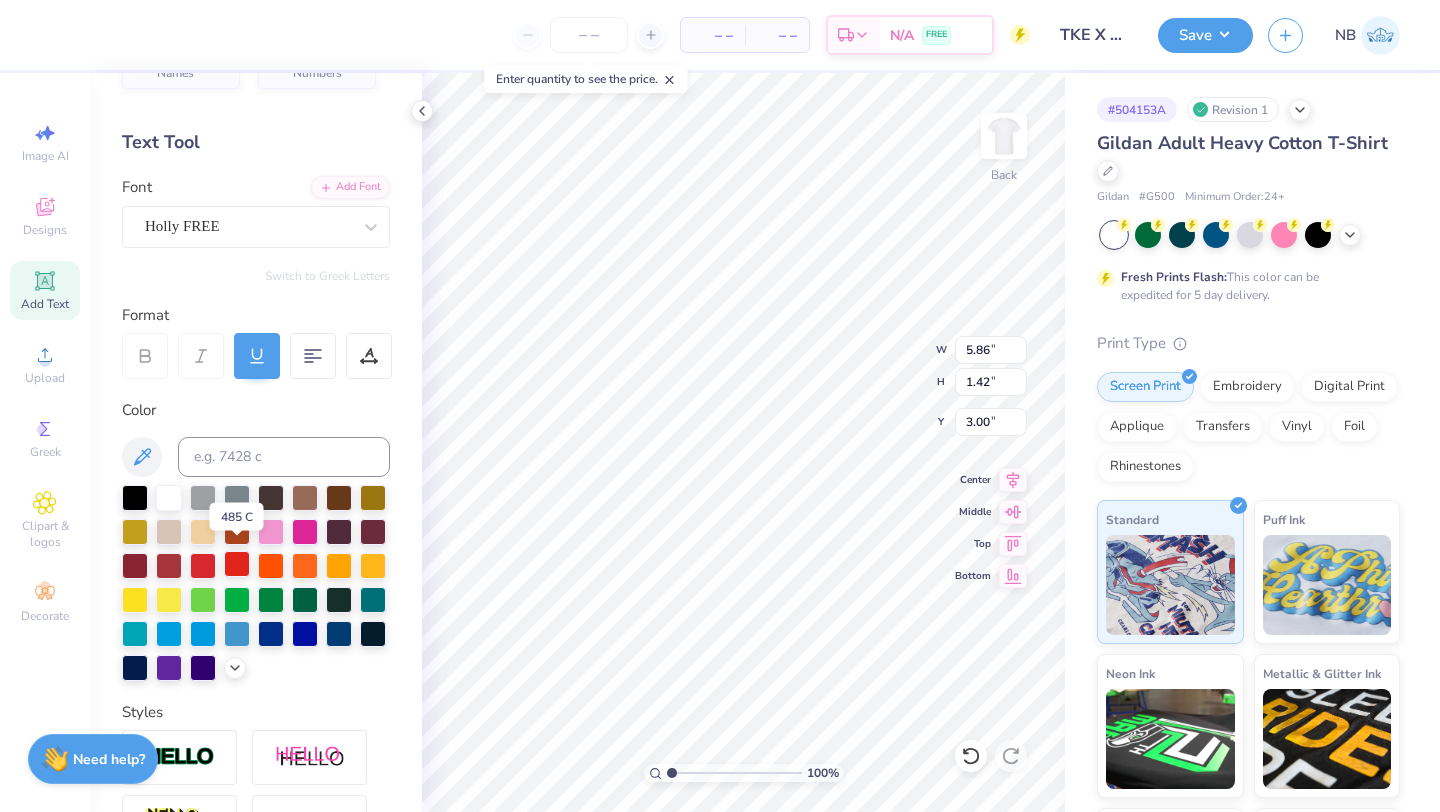 scroll, scrollTop: 62, scrollLeft: 0, axis: vertical 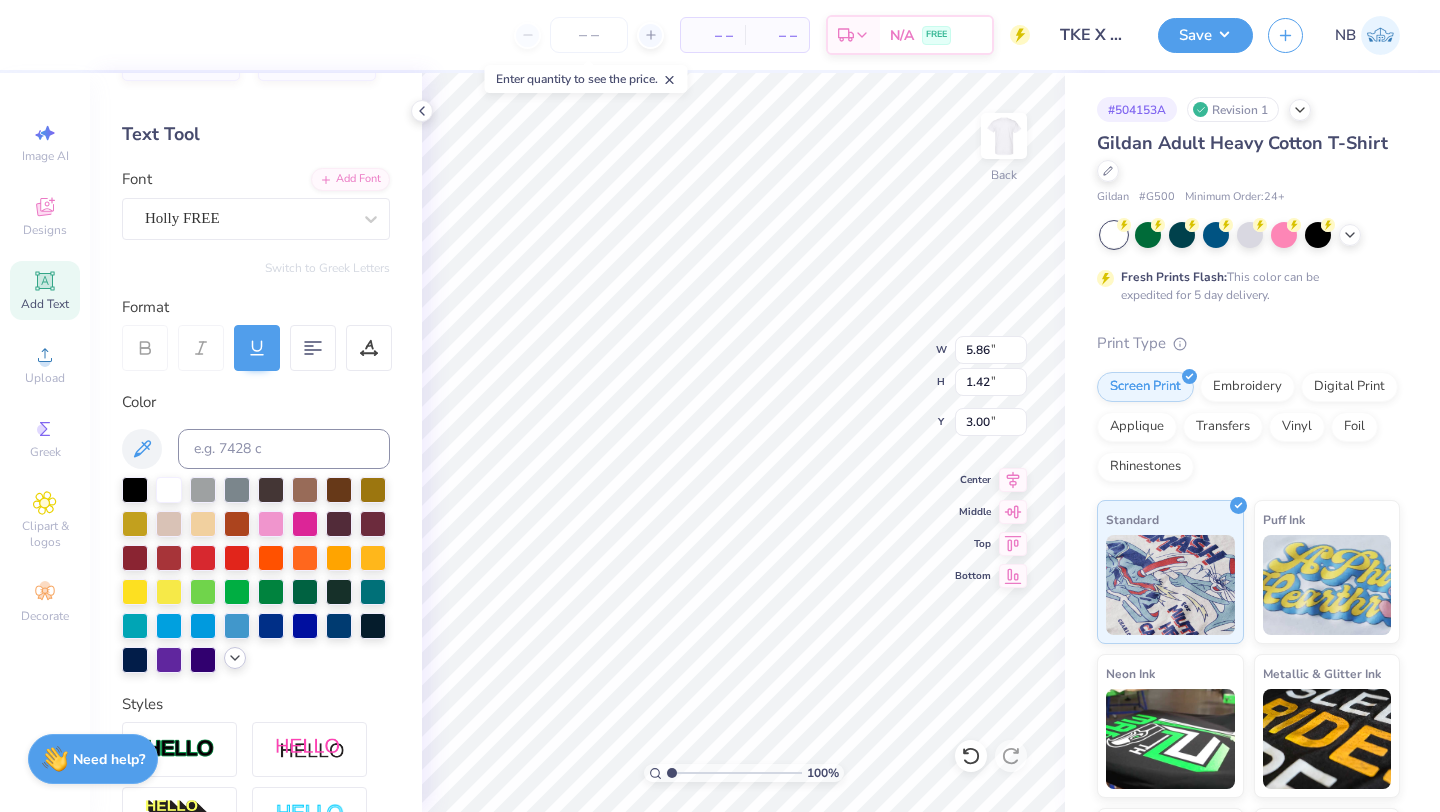 click 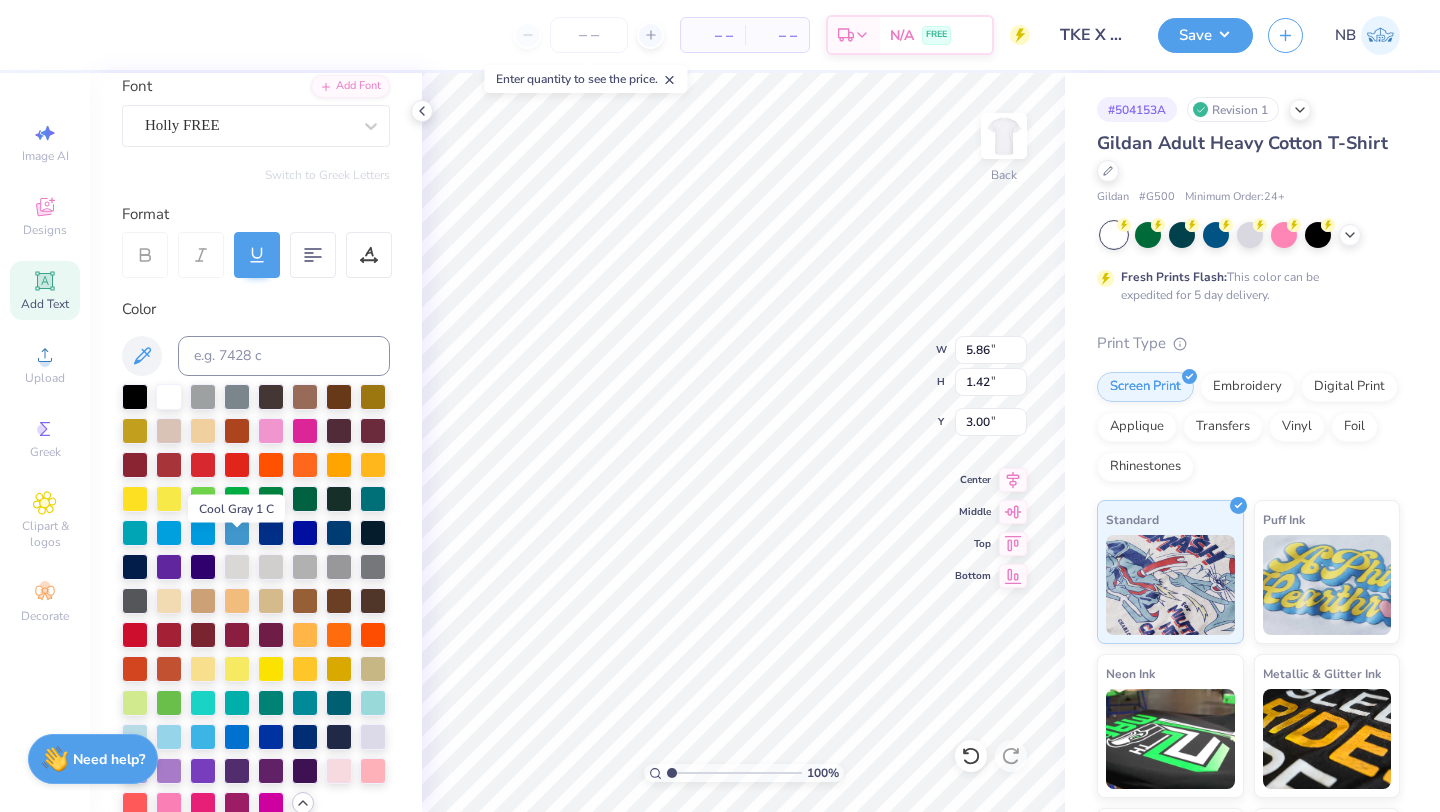 scroll, scrollTop: 185, scrollLeft: 0, axis: vertical 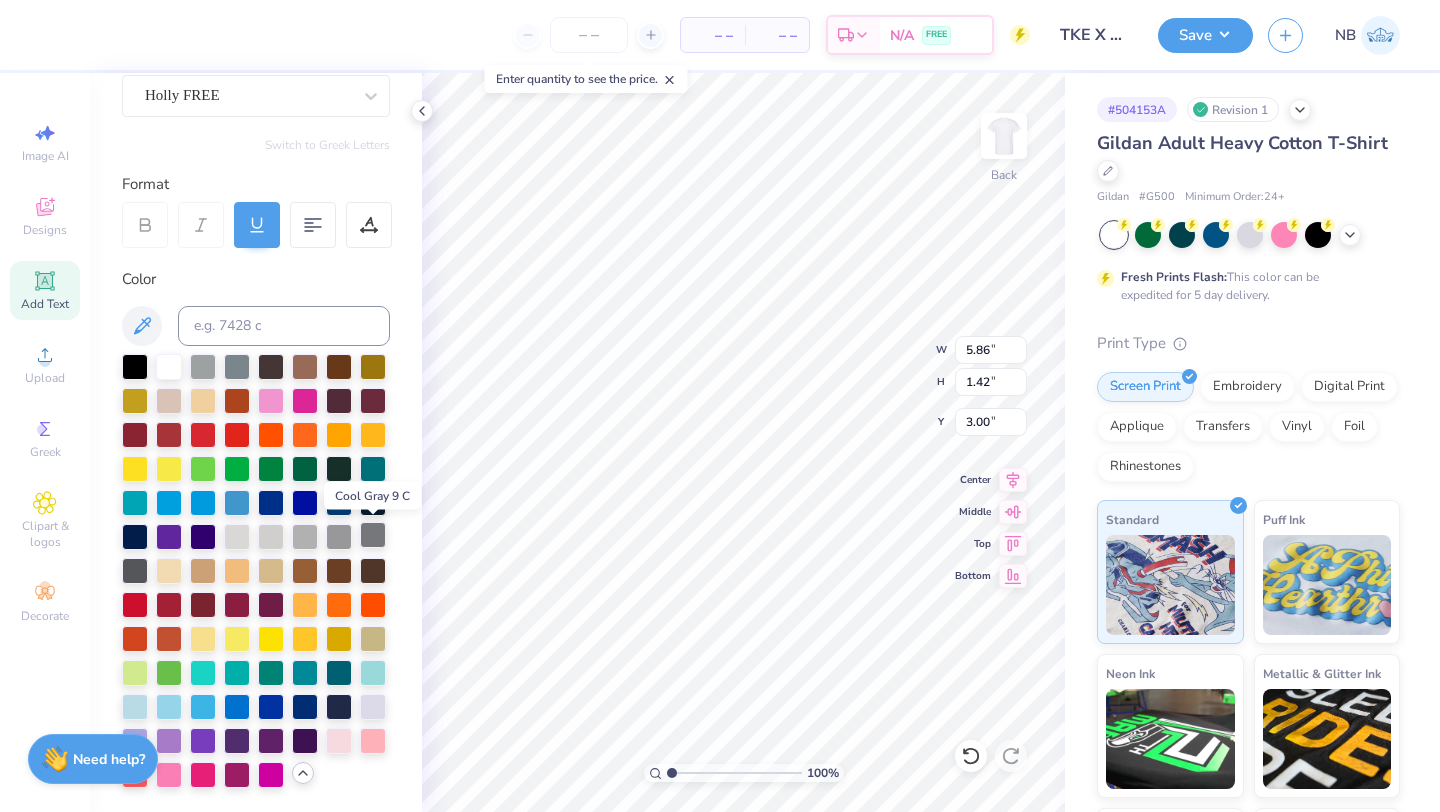click at bounding box center (373, 535) 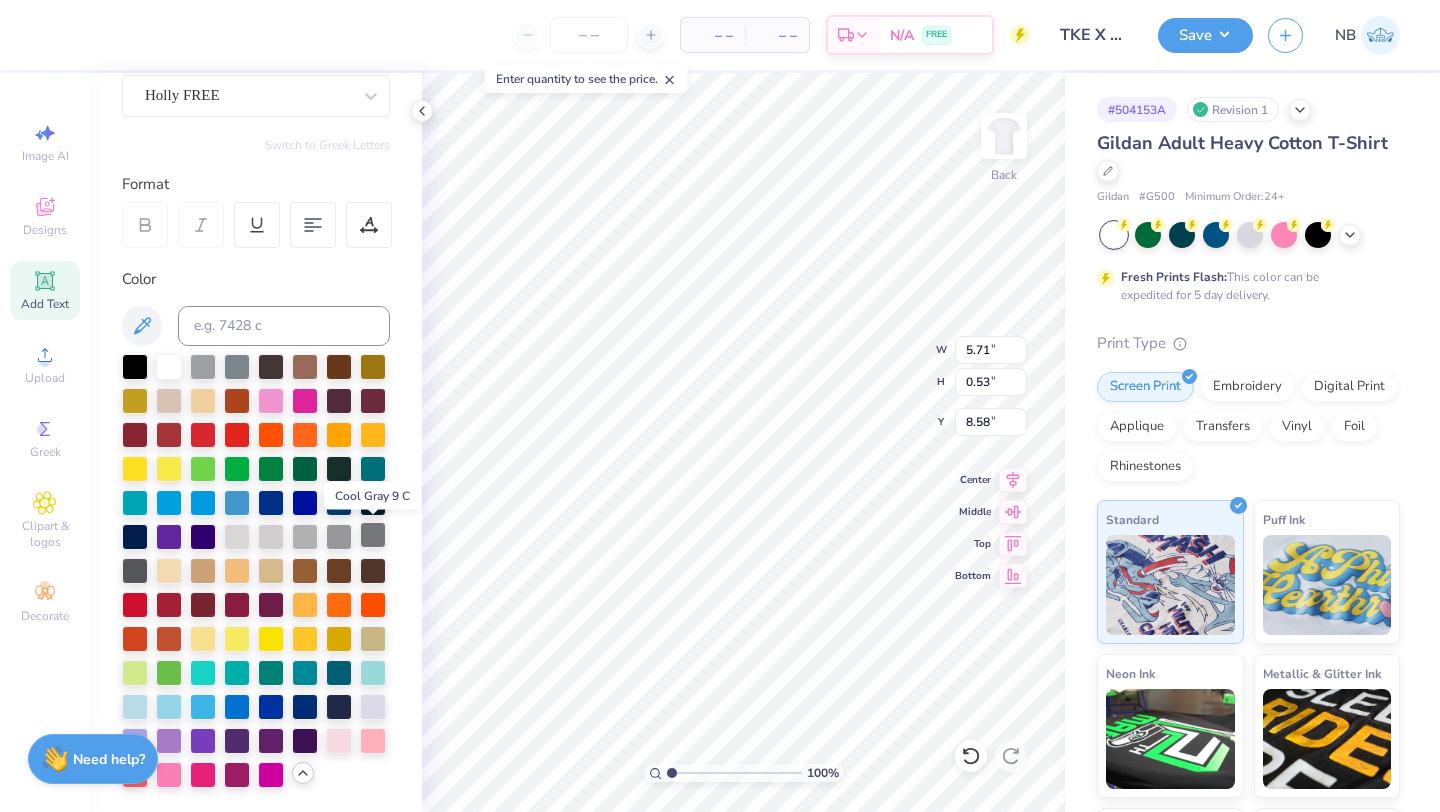 click at bounding box center (373, 535) 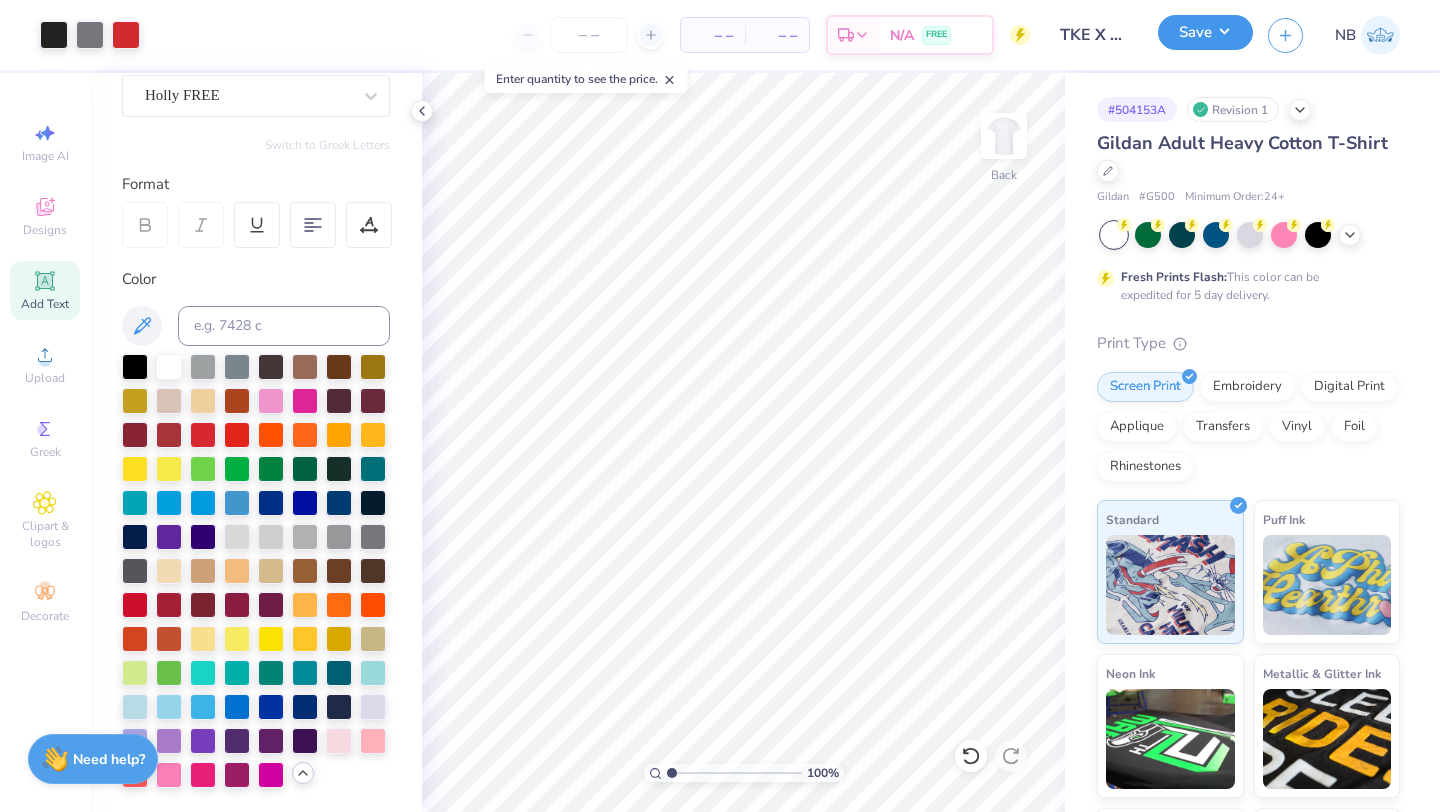 click on "Save" at bounding box center [1205, 32] 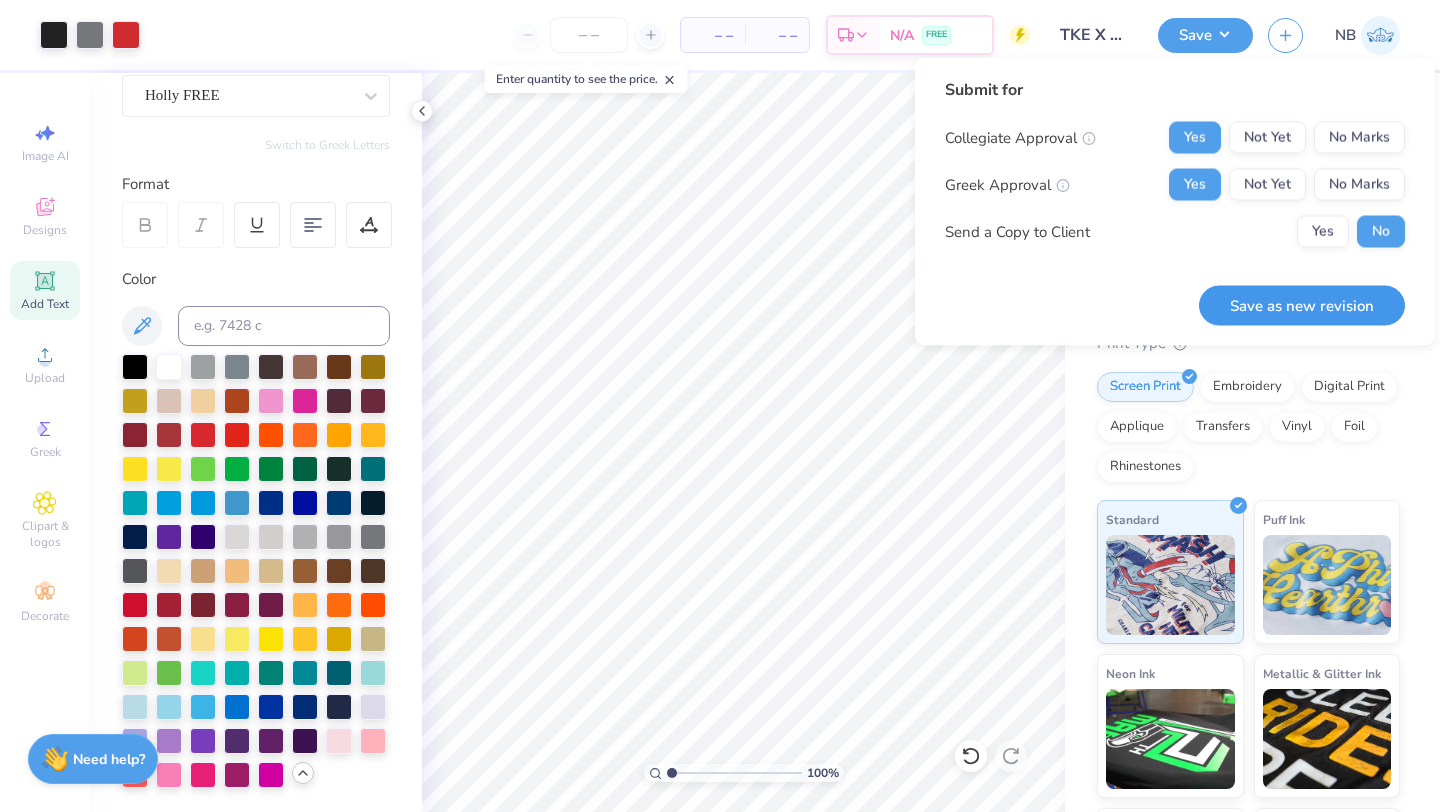 click on "Save as new revision" at bounding box center [1302, 305] 